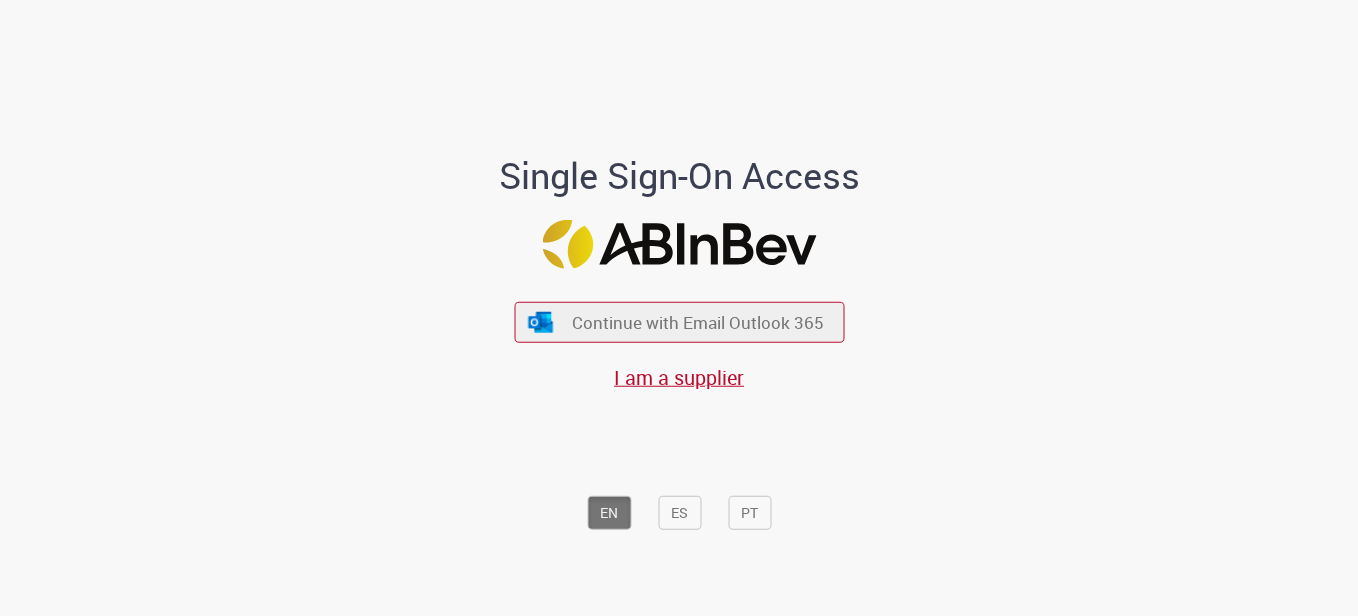 scroll, scrollTop: 0, scrollLeft: 0, axis: both 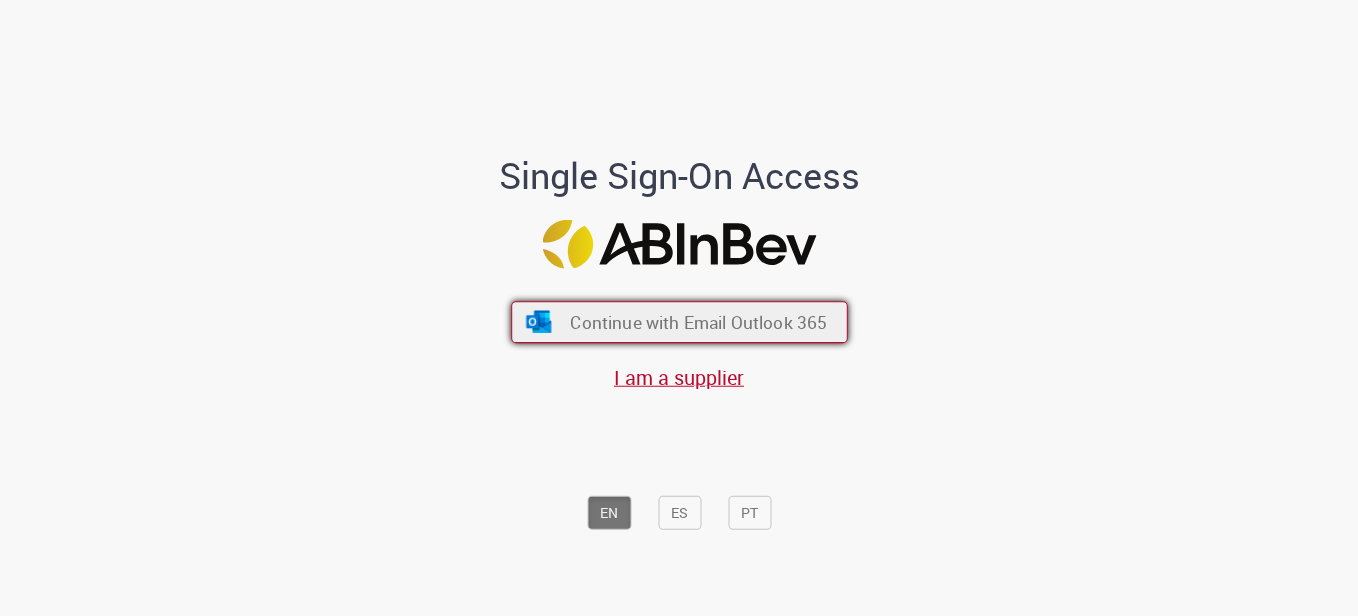 click on "Continue with Email Outlook 365" at bounding box center (698, 322) 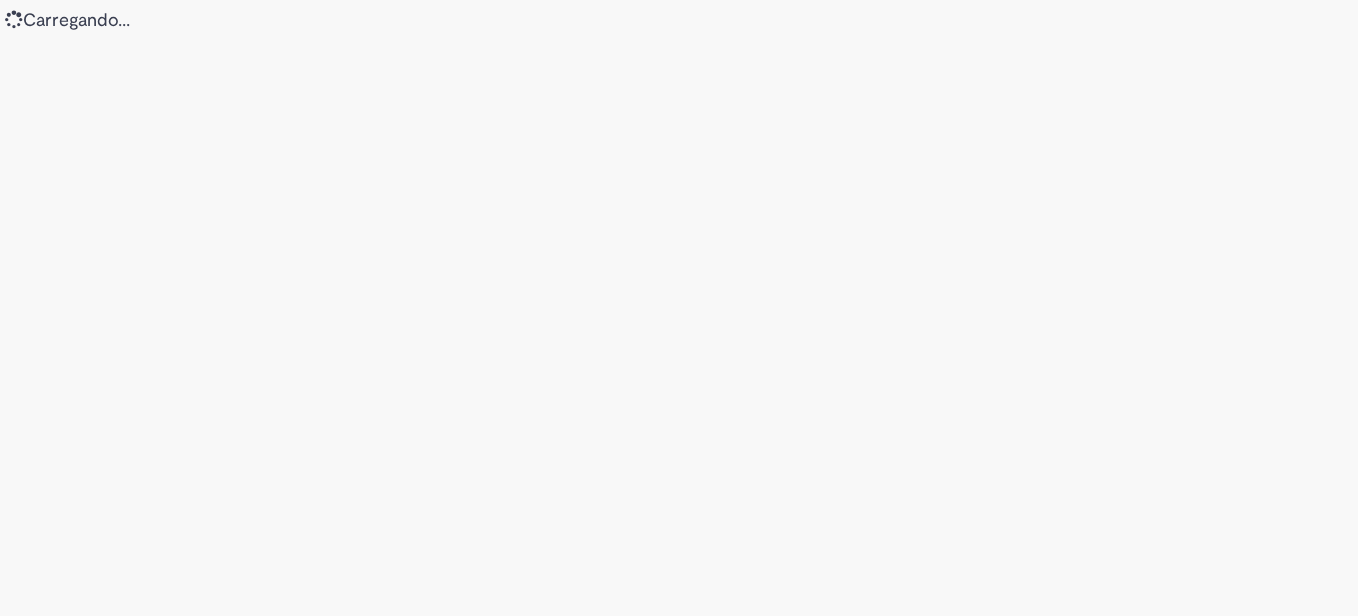 scroll, scrollTop: 0, scrollLeft: 0, axis: both 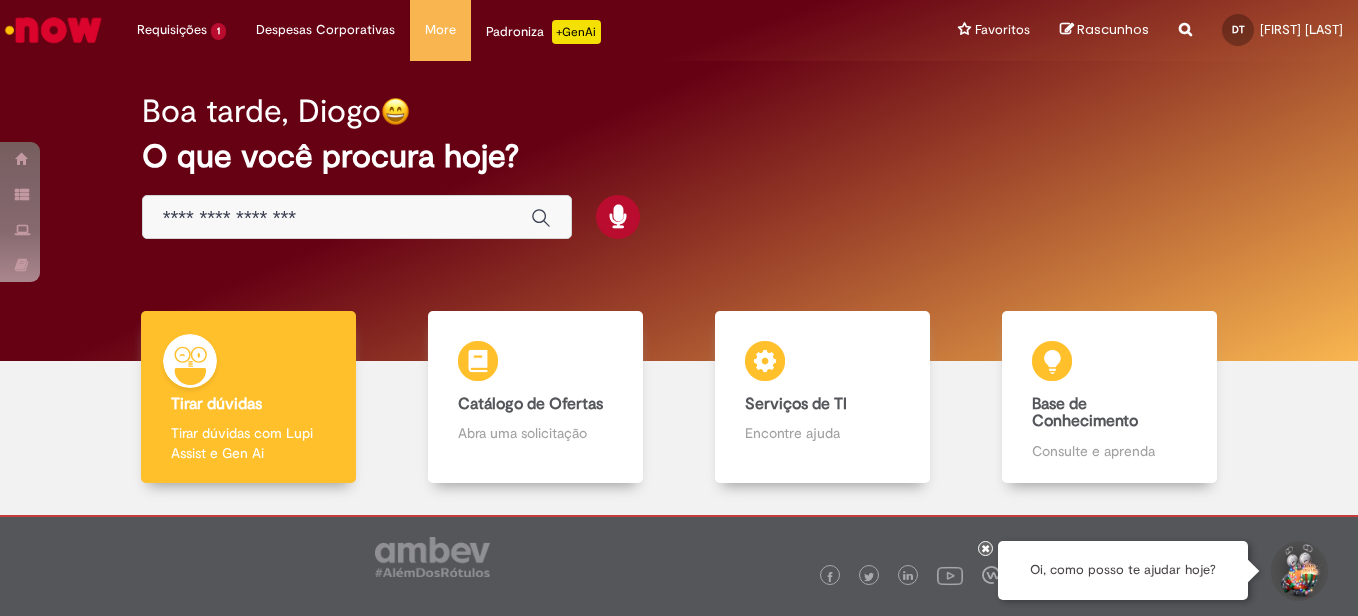 click at bounding box center (357, 217) 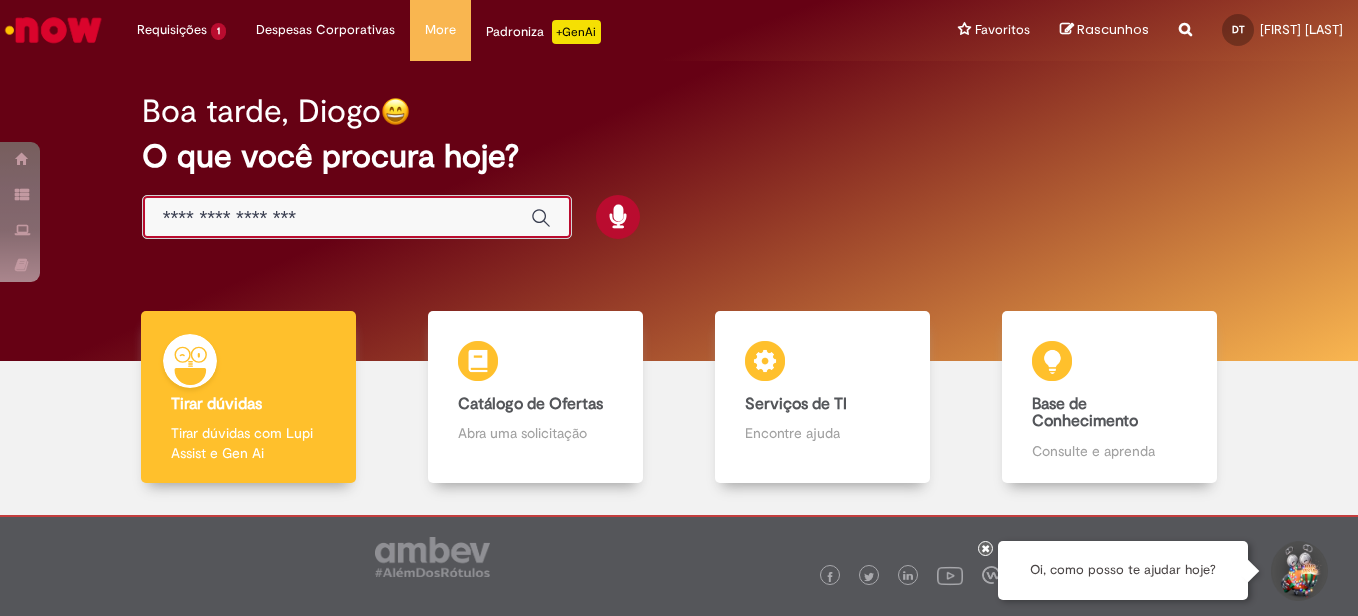 click at bounding box center (337, 218) 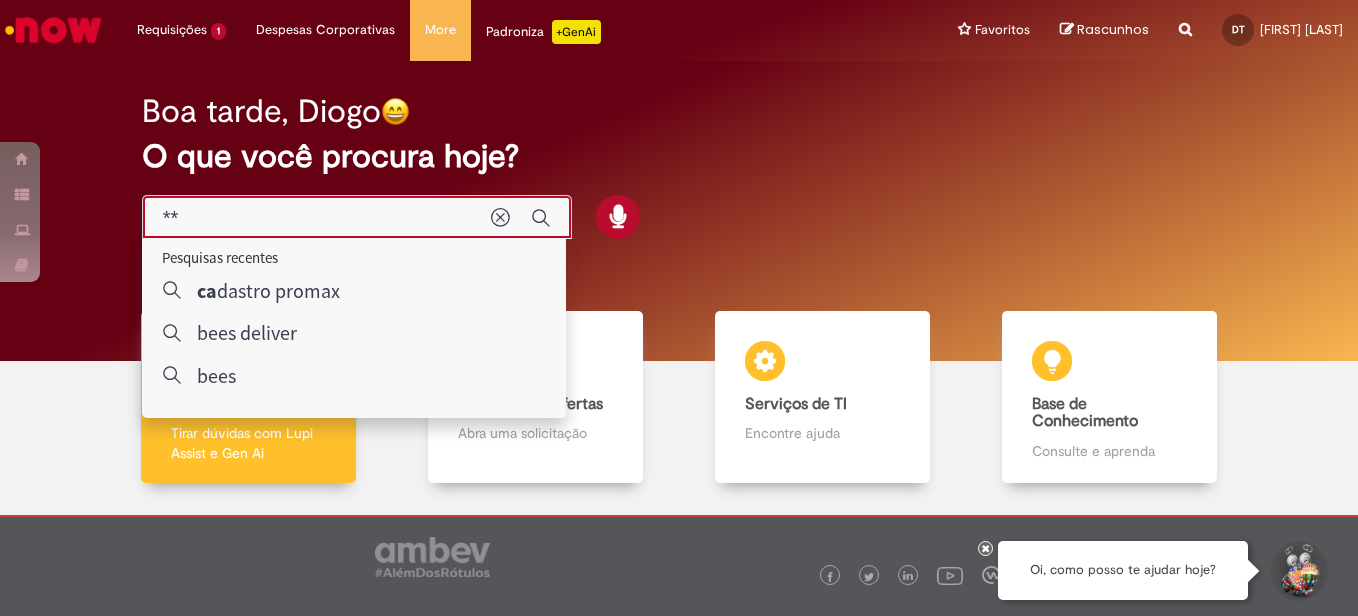 type on "***" 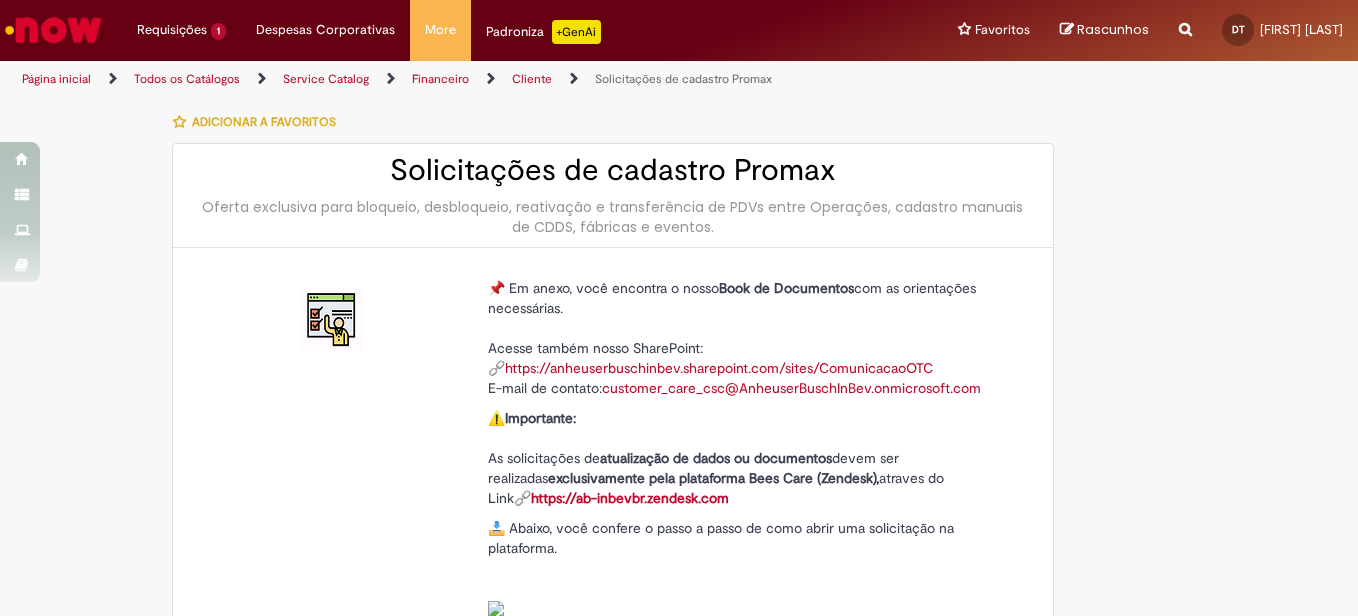 type on "**********" 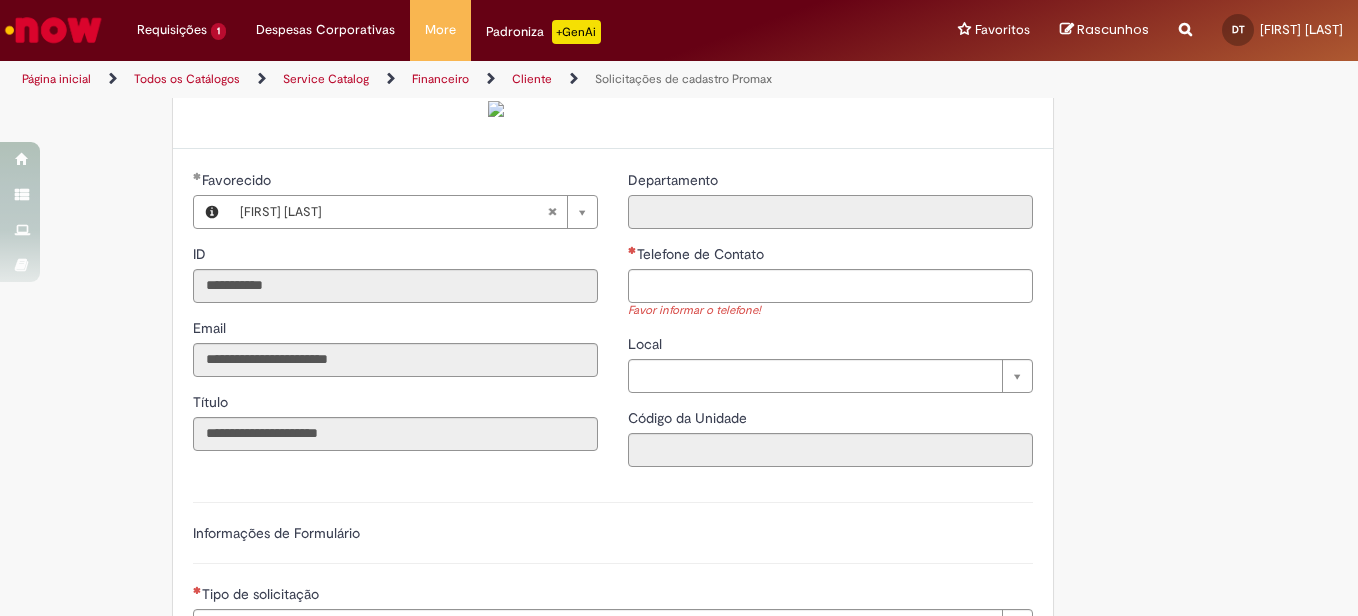 click on "Departamento" at bounding box center (830, 212) 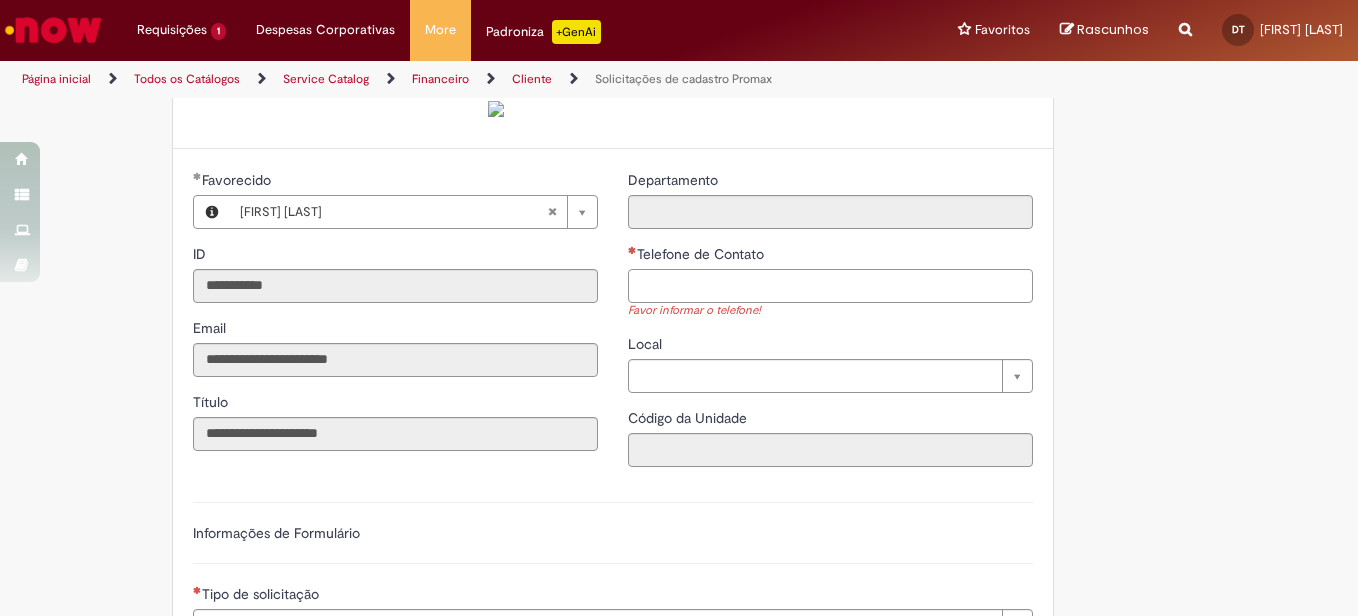click on "Telefone de Contato" at bounding box center [830, 286] 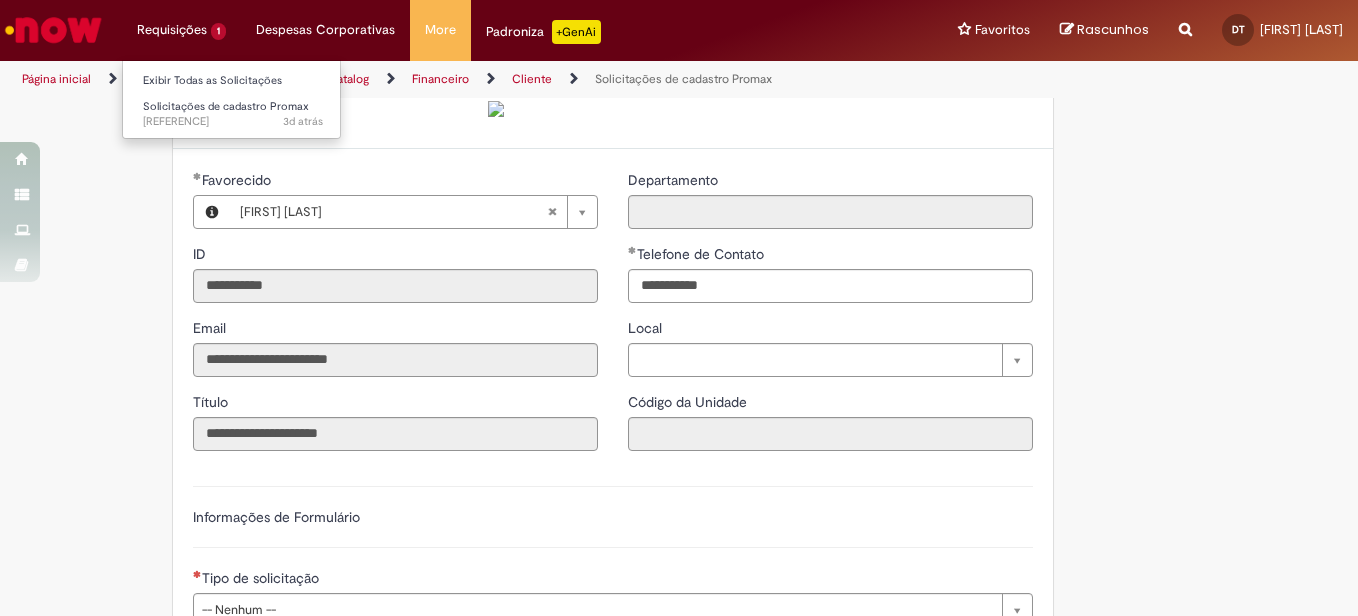 type on "**********" 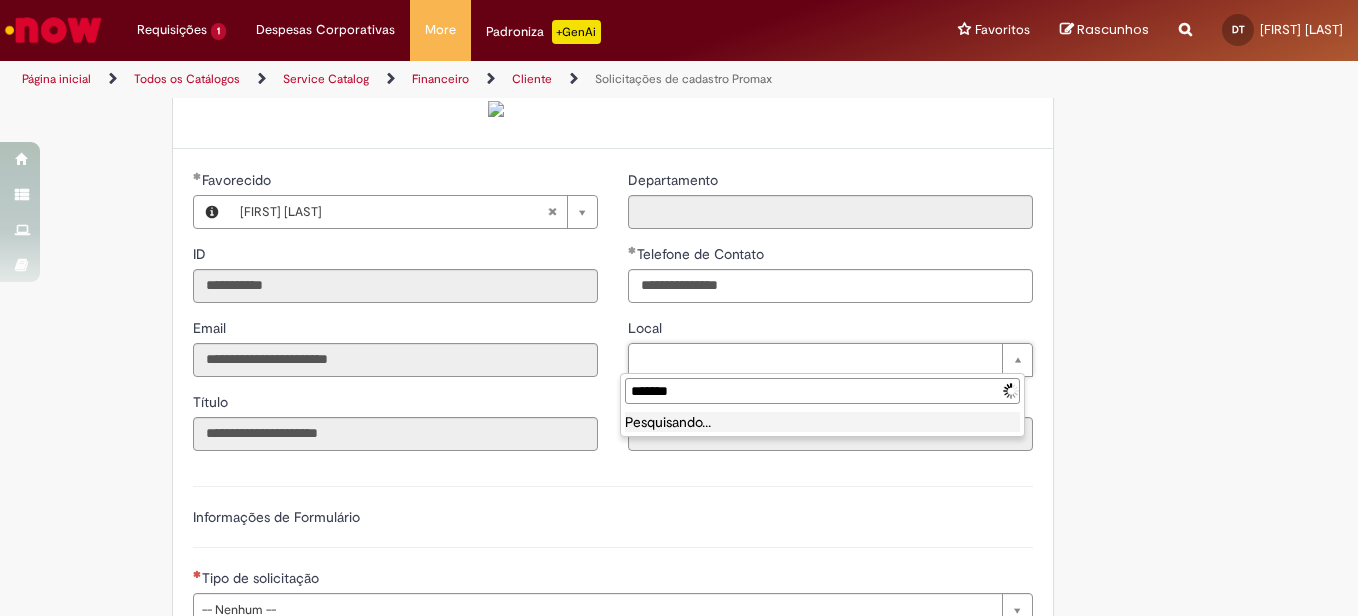 type on "********" 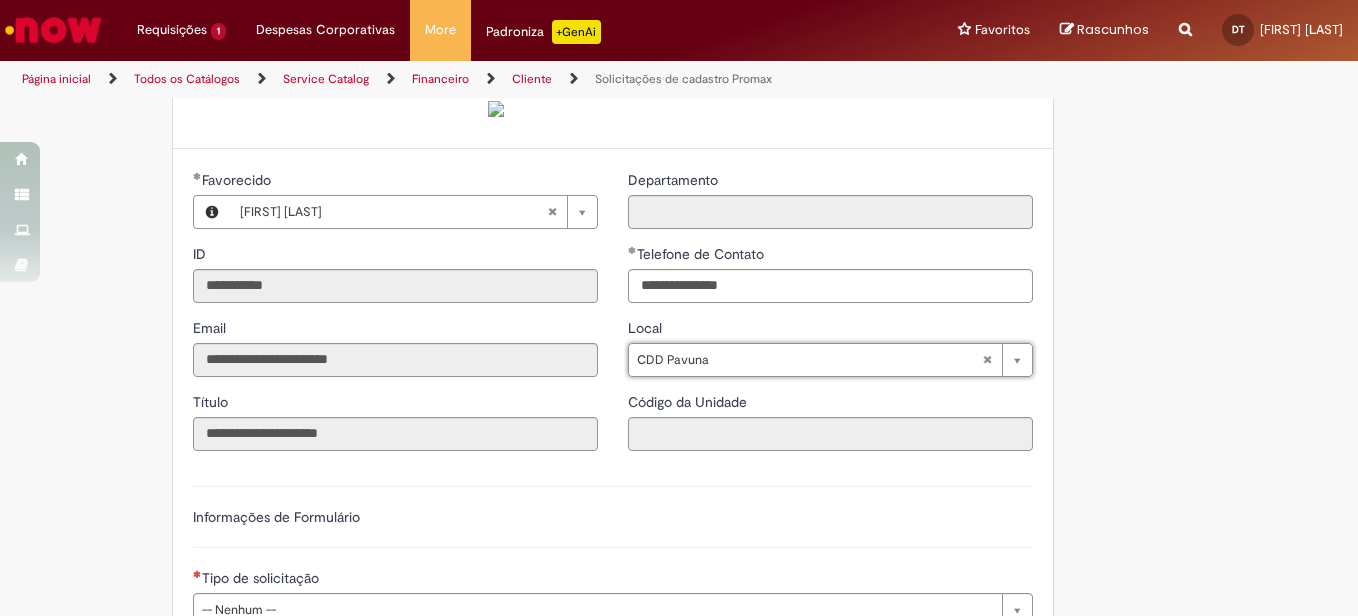 type on "**********" 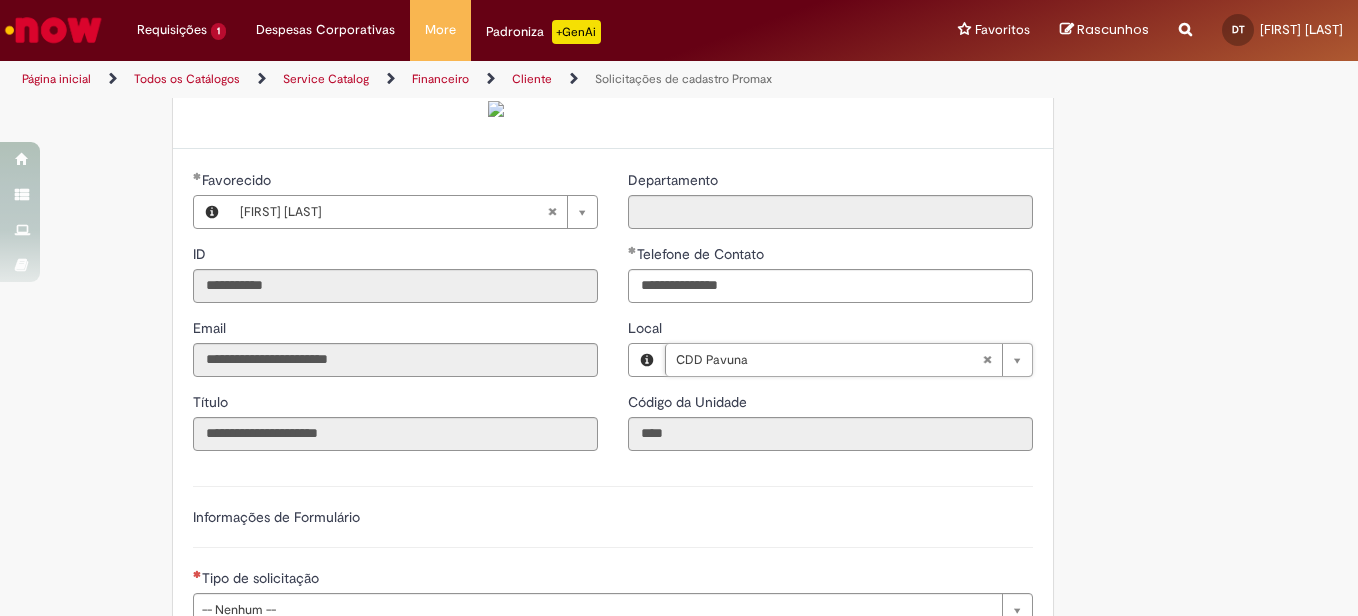 scroll, scrollTop: 700, scrollLeft: 0, axis: vertical 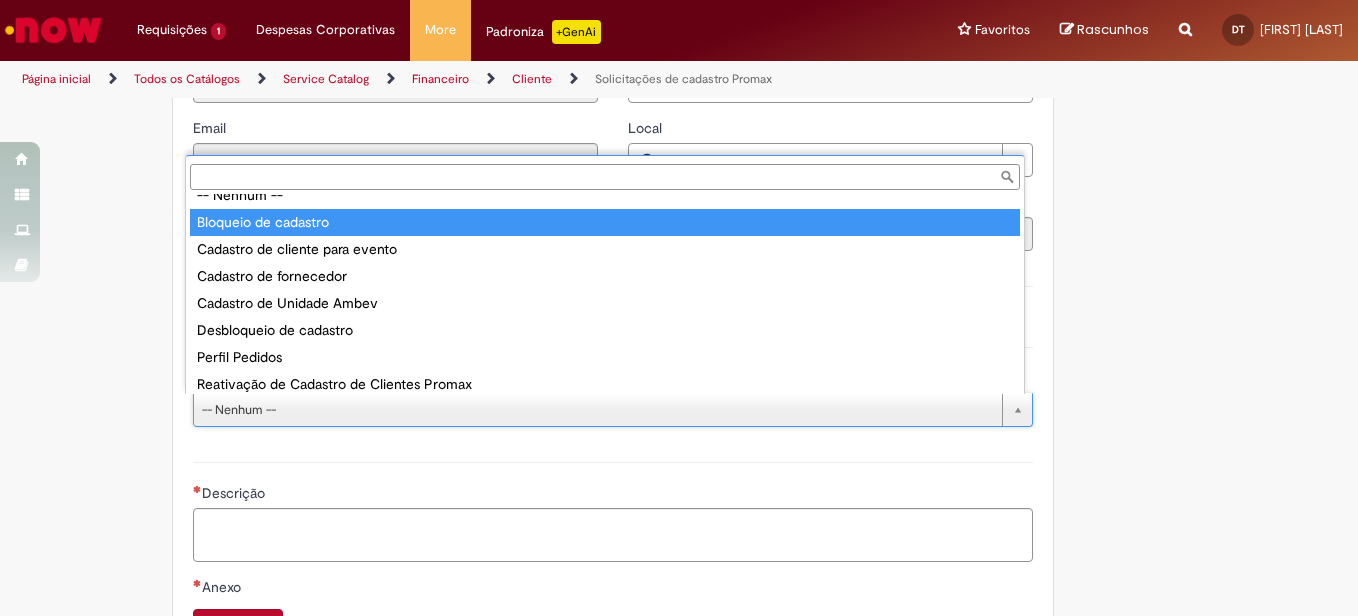 type on "**********" 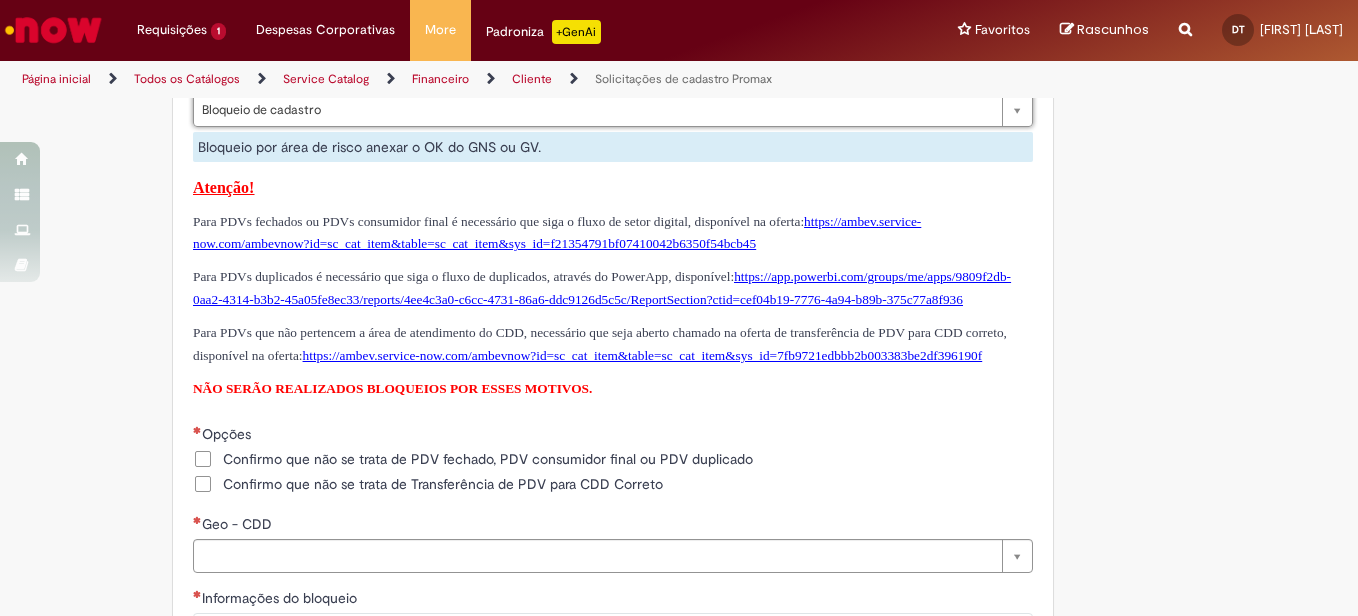 scroll, scrollTop: 1200, scrollLeft: 0, axis: vertical 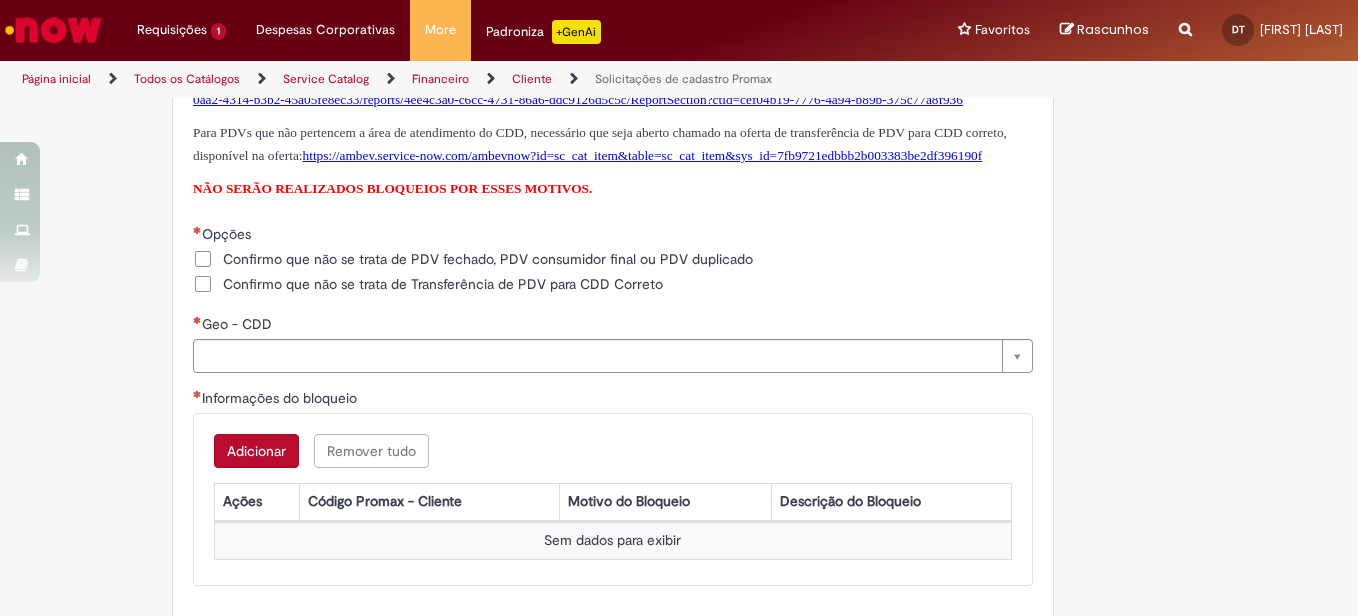 click on "Confirmo que não se trata de PDV fechado, PDV consumidor final ou PDV duplicado" at bounding box center [473, 259] 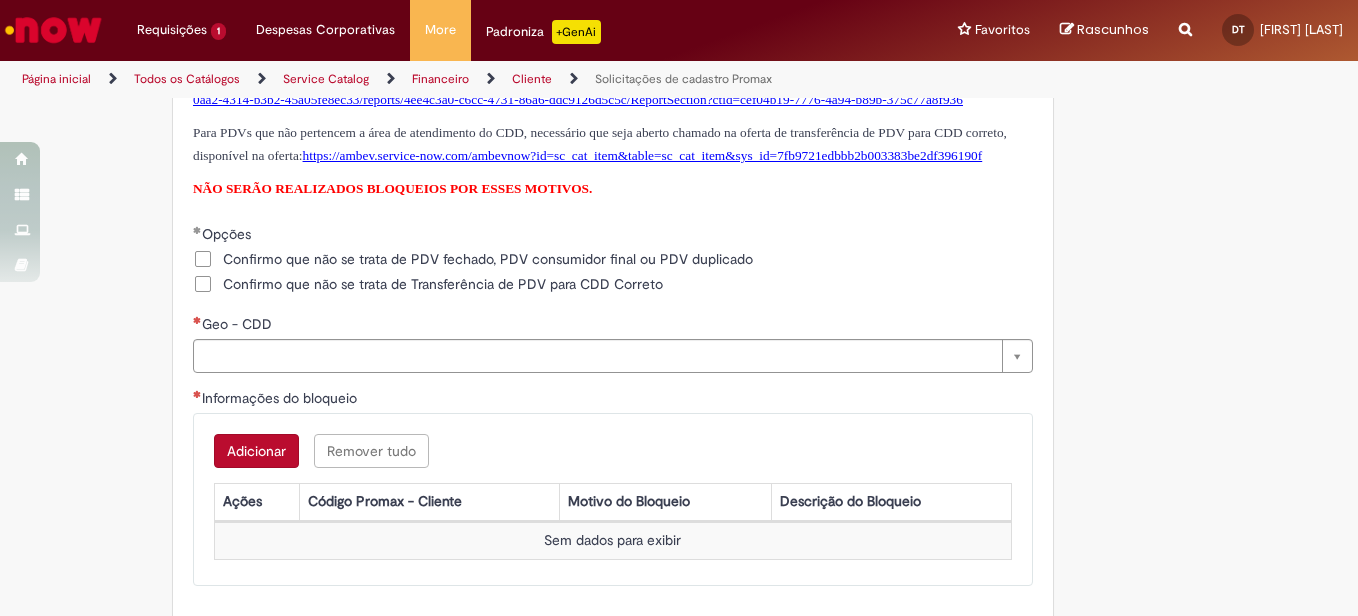 click on "Confirmo que não se trata de Transferência de PDV para CDD Correto" at bounding box center (443, 284) 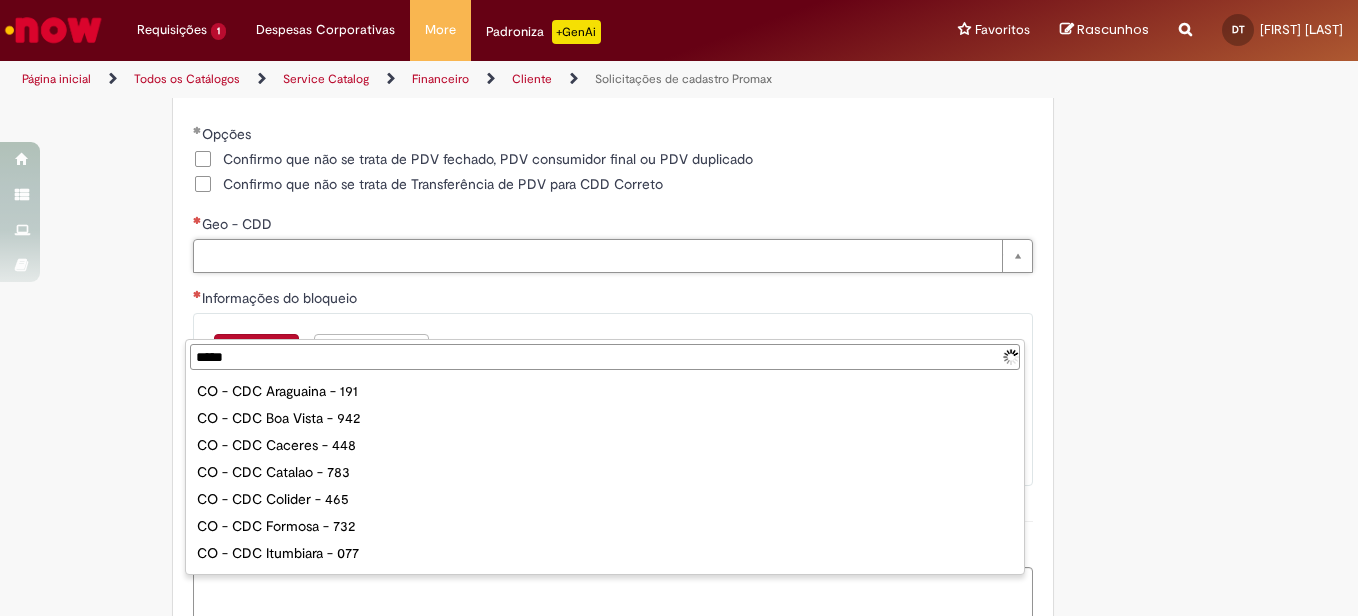 type on "******" 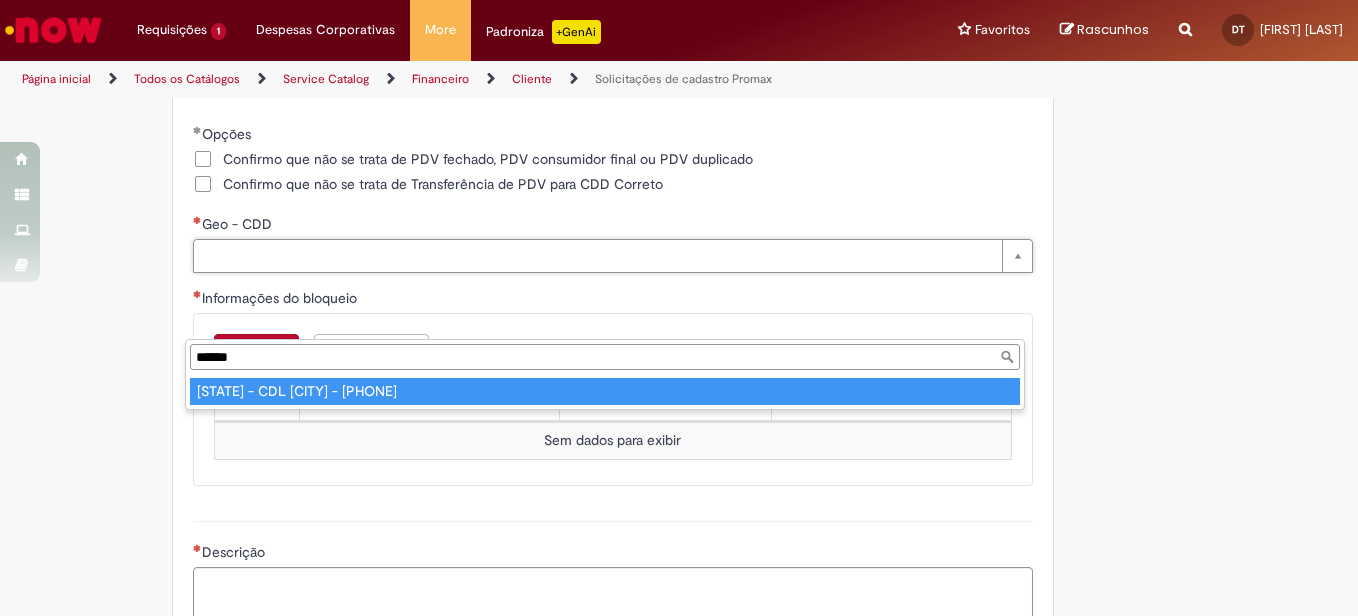 type on "**********" 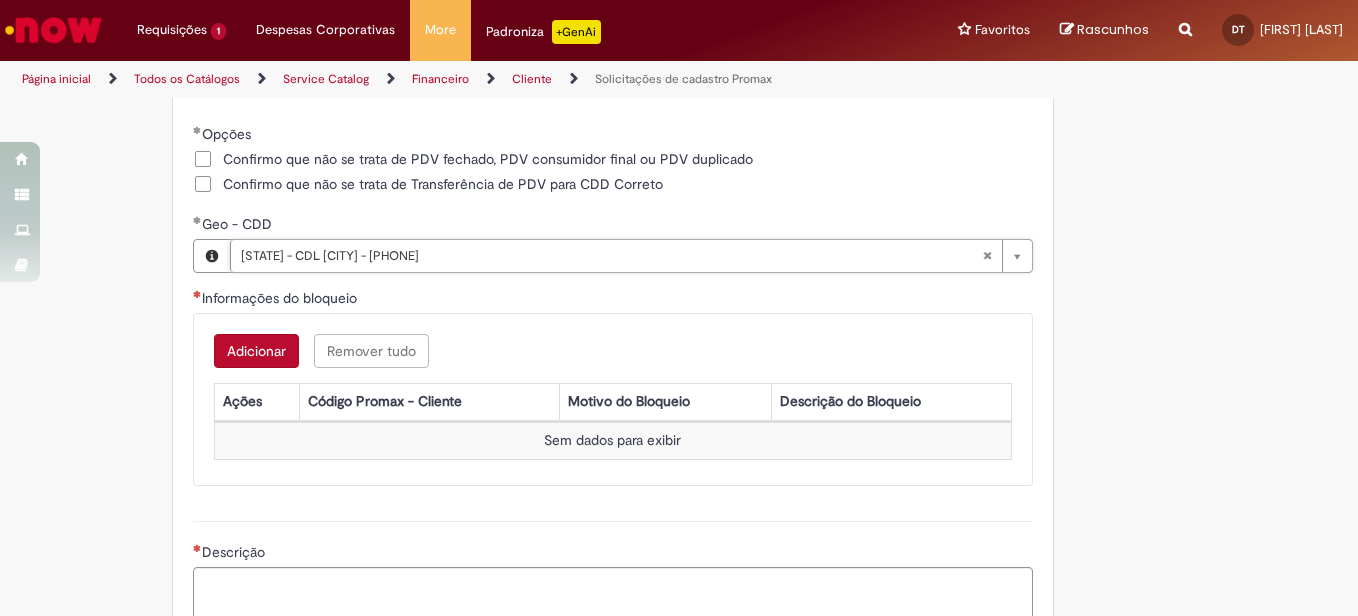 scroll, scrollTop: 1400, scrollLeft: 0, axis: vertical 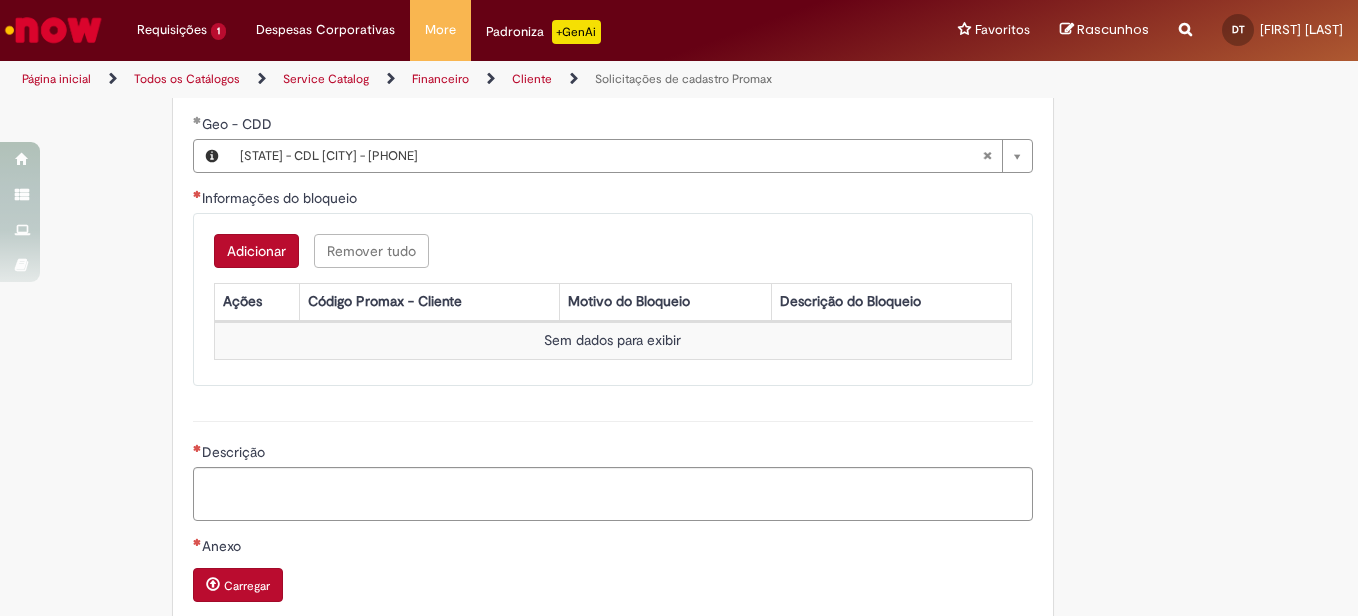 click on "Adicionar" at bounding box center [256, 251] 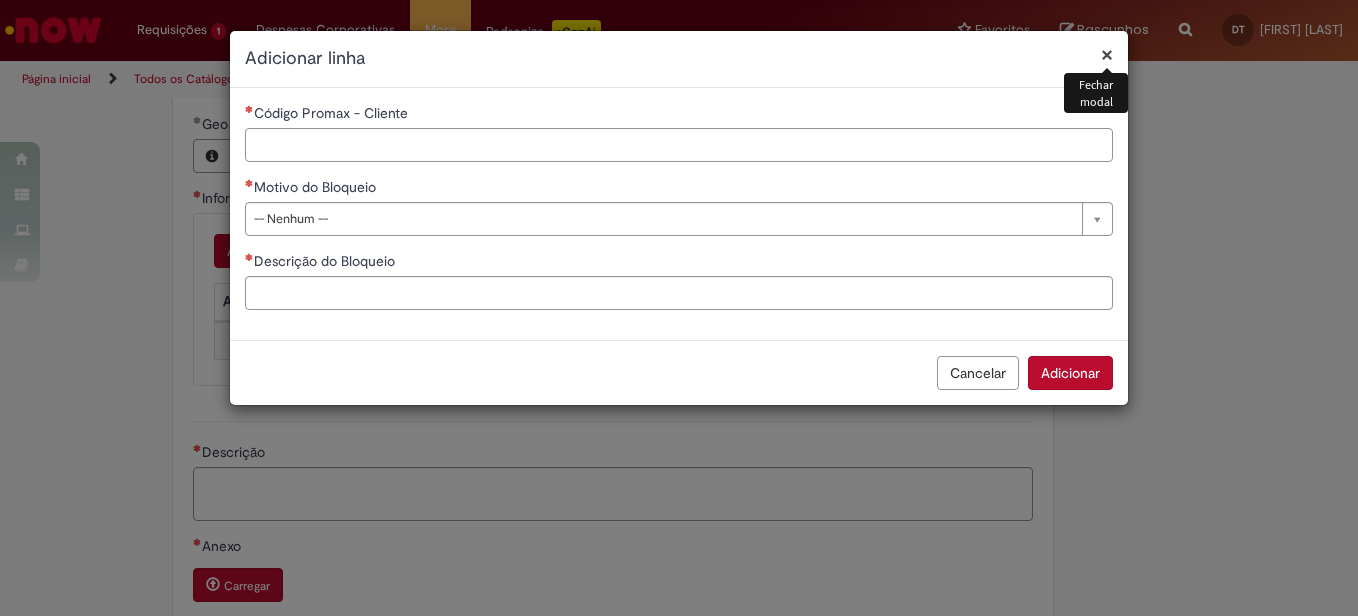 click on "Código Promax - Cliente" at bounding box center (679, 145) 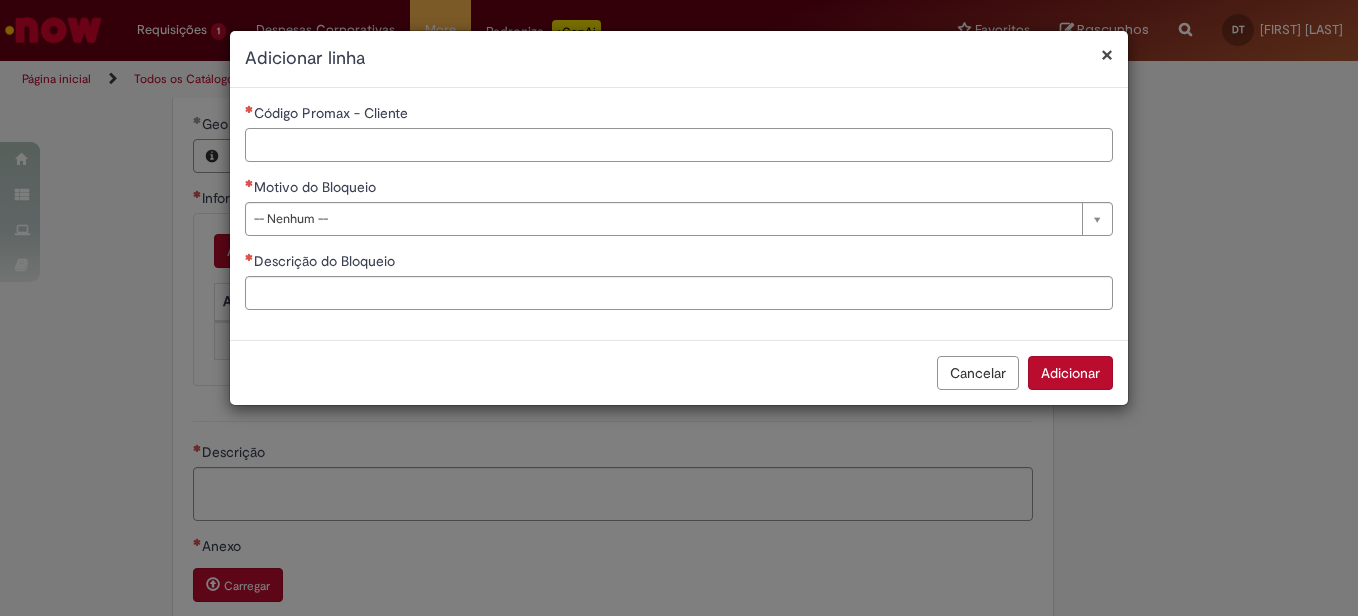 paste on "*****" 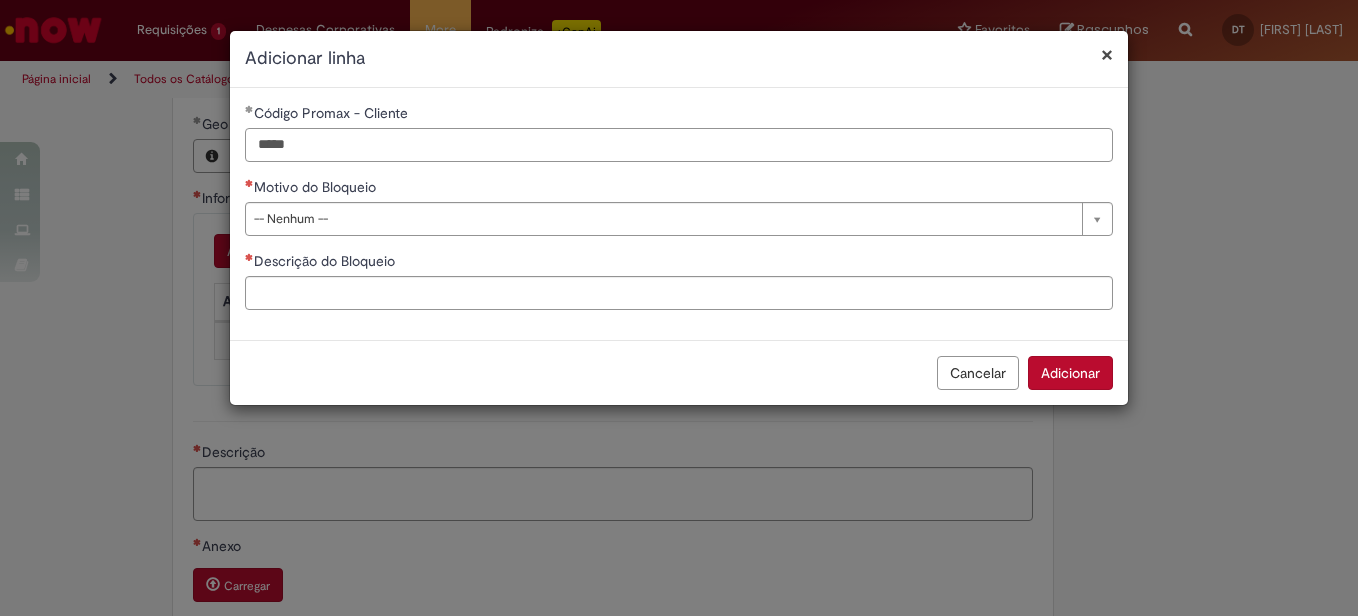 type on "*****" 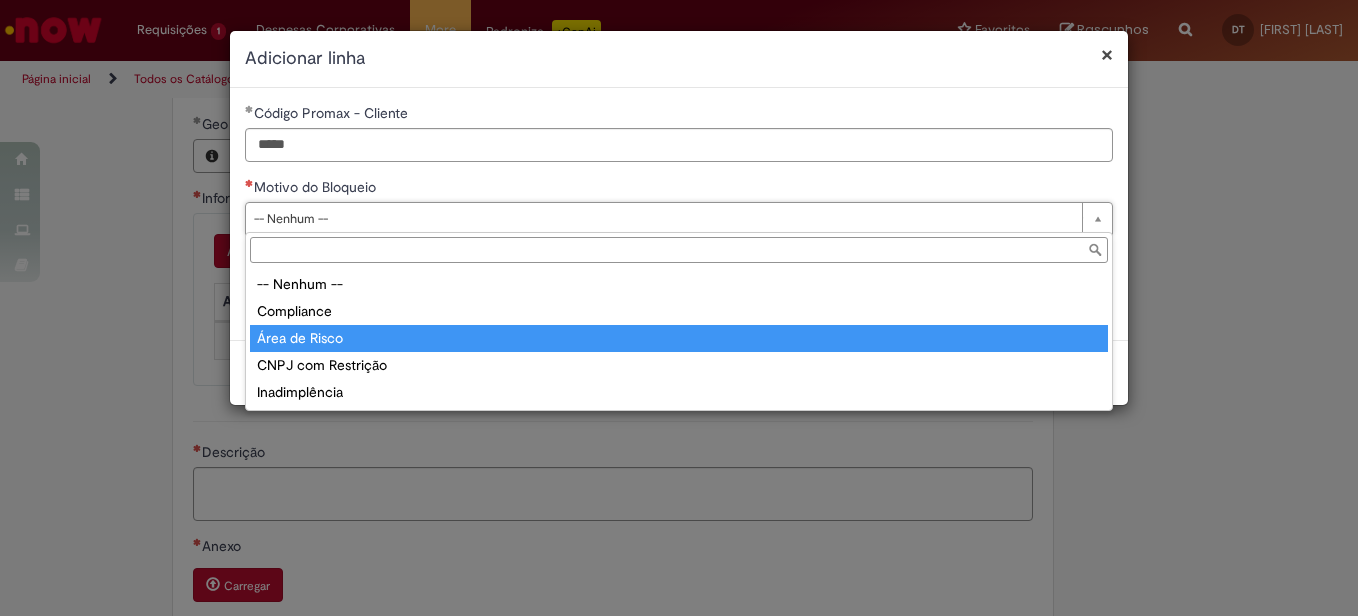 type on "**********" 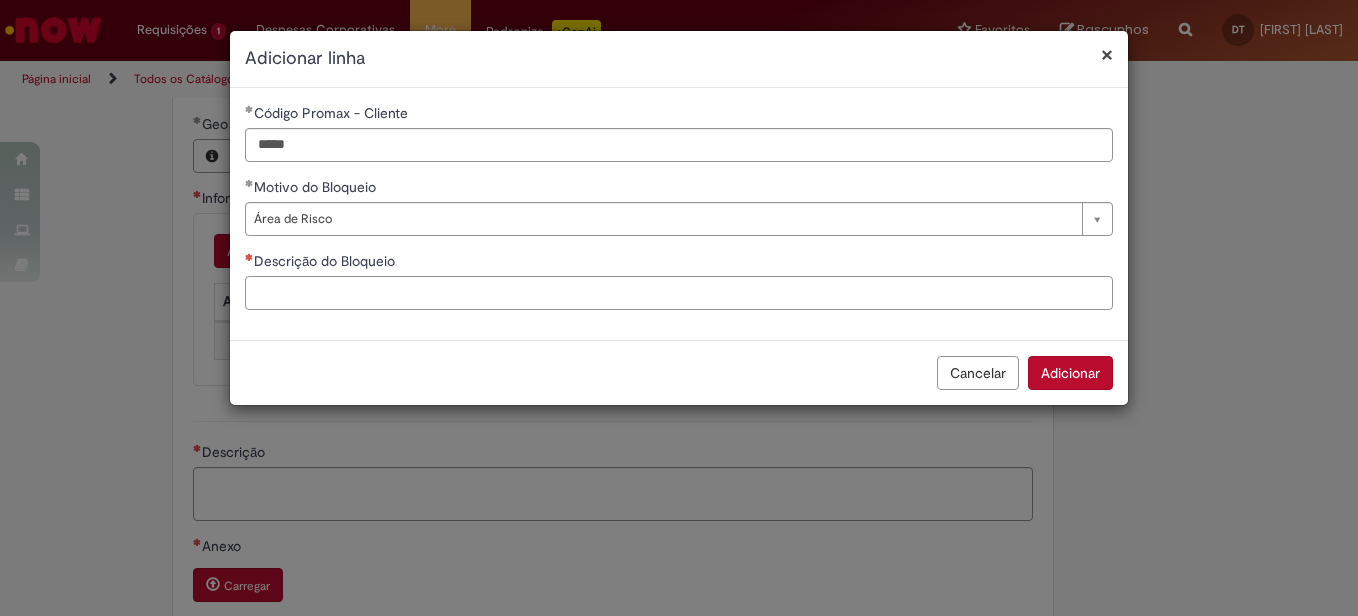 click on "Descrição do Bloqueio" at bounding box center [679, 293] 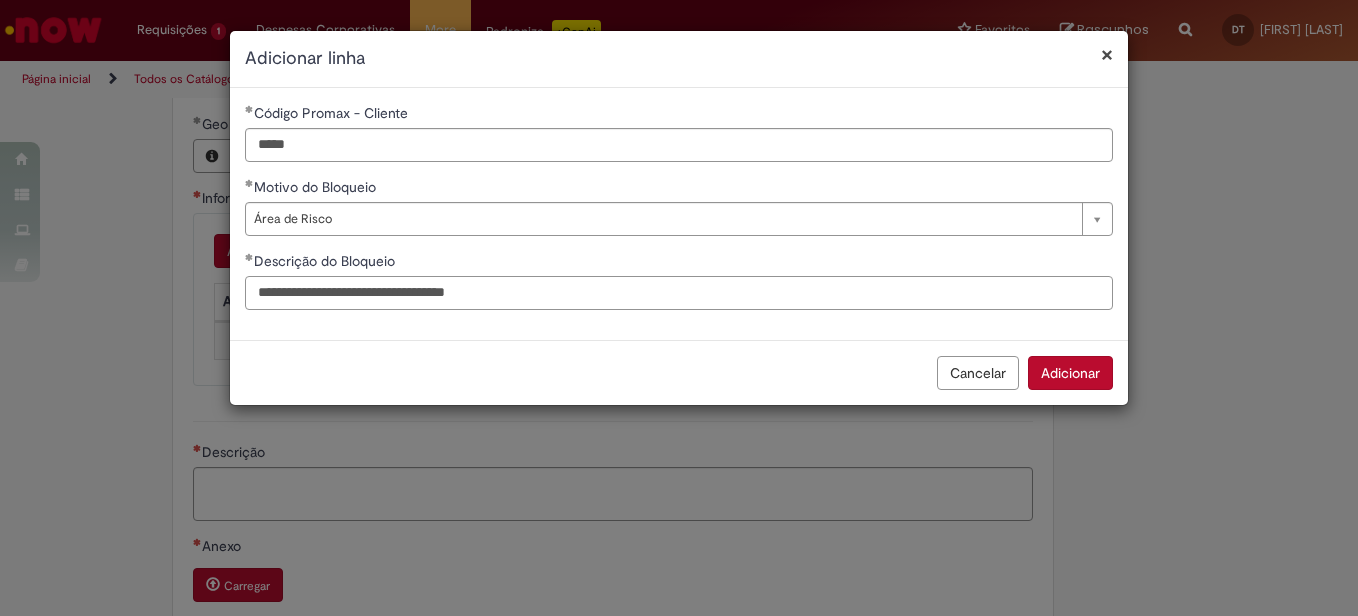 type on "**********" 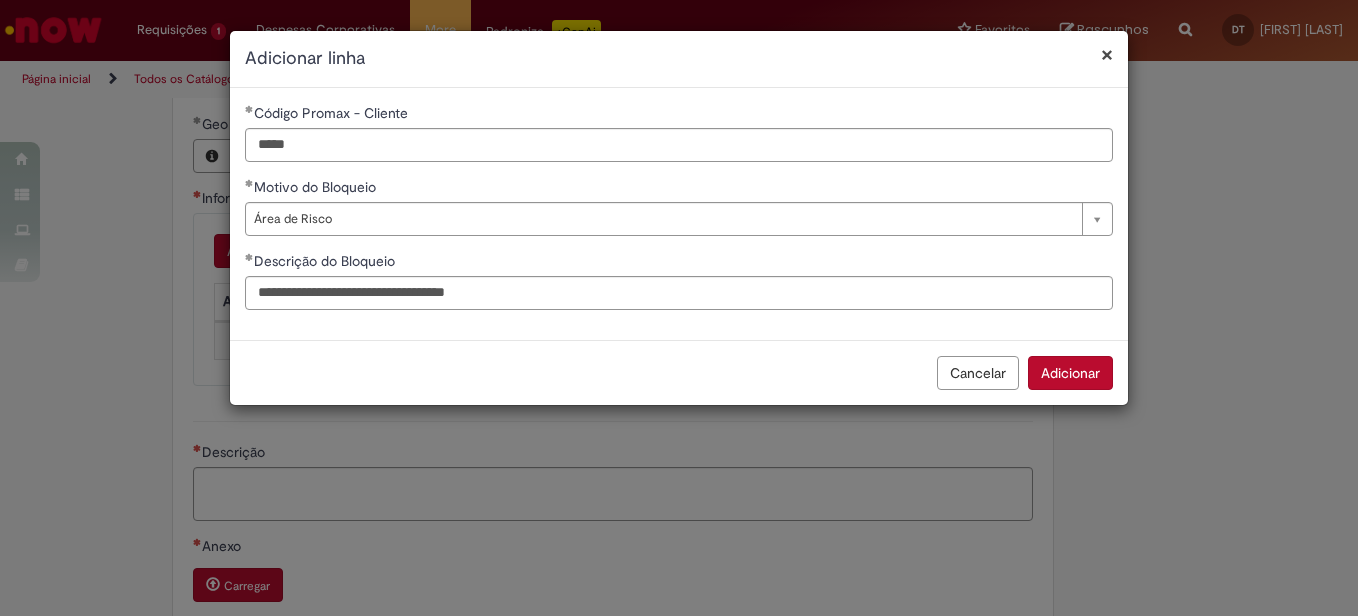 click on "**********" at bounding box center (679, 214) 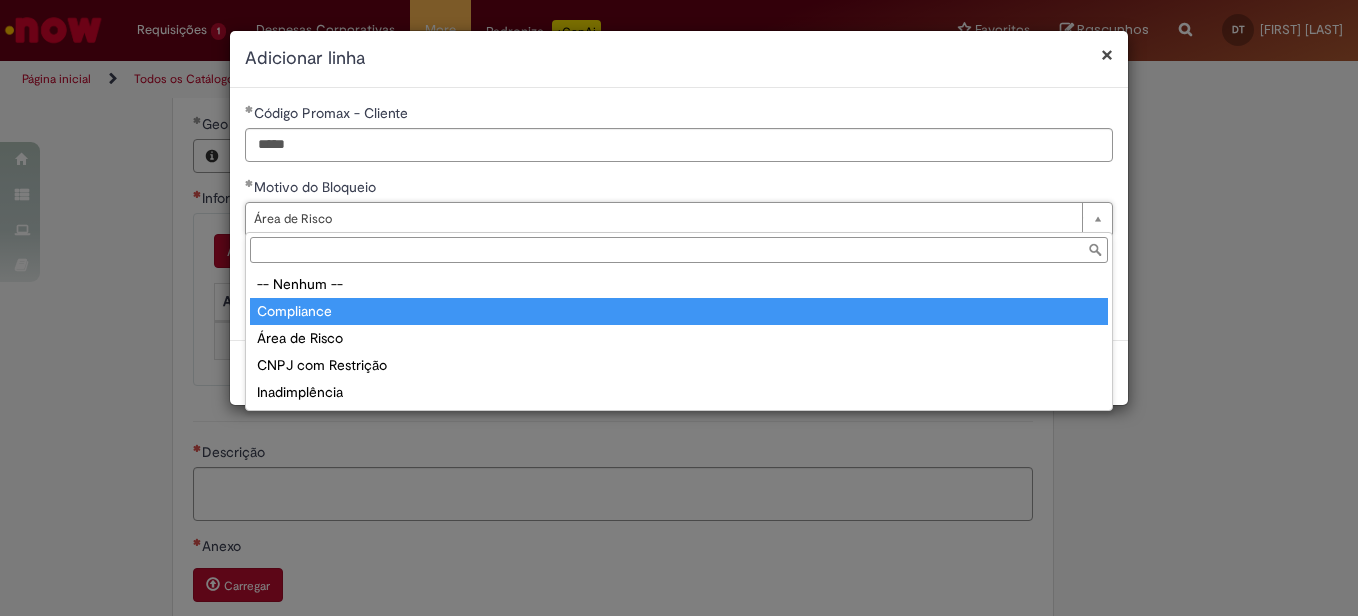 type on "**********" 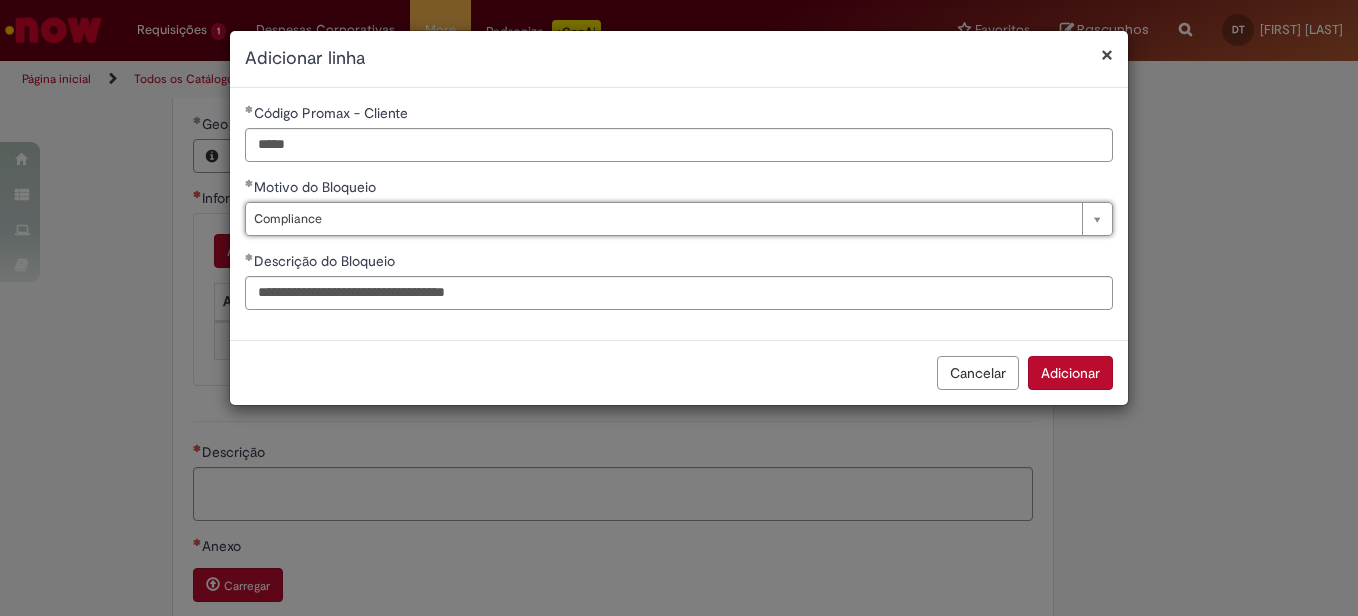 scroll, scrollTop: 0, scrollLeft: 74, axis: horizontal 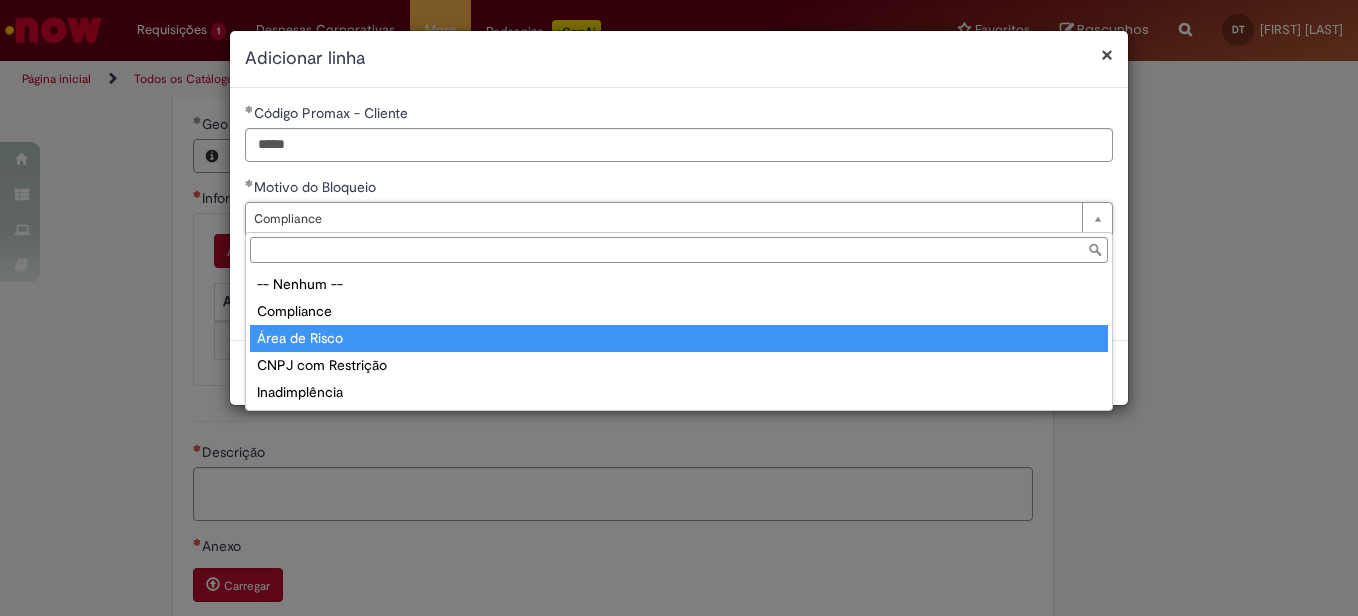 type on "**********" 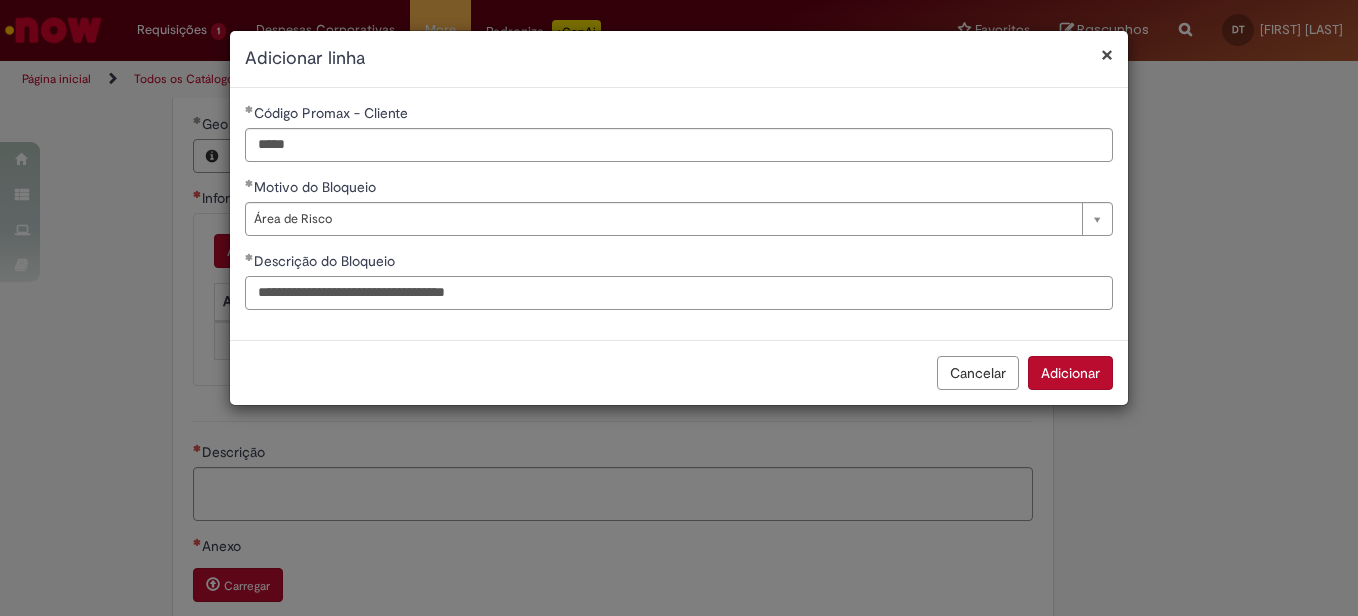 click on "**********" at bounding box center (679, 293) 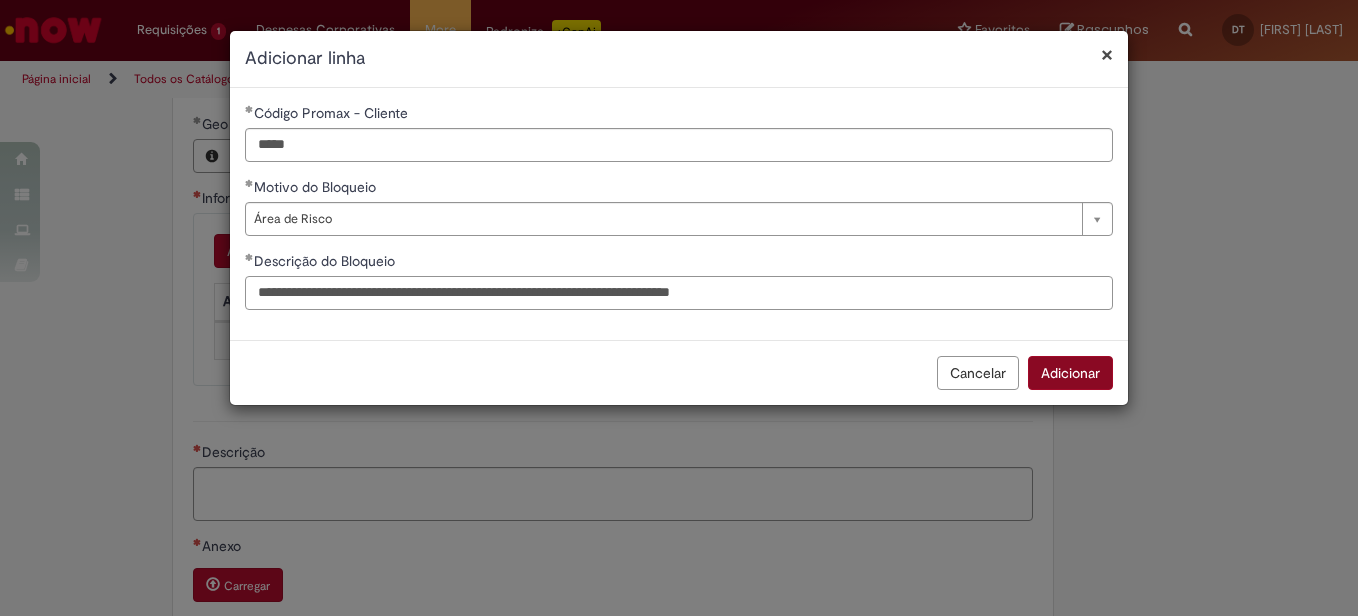 type on "**********" 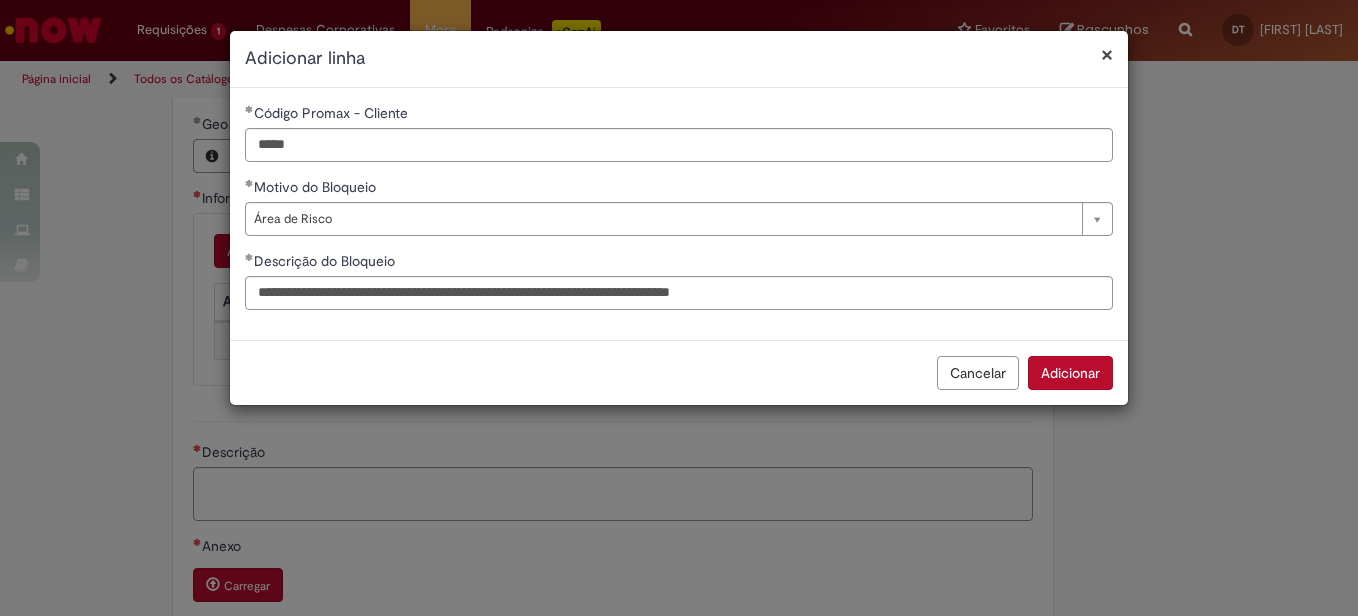 click on "Adicionar" at bounding box center [1070, 373] 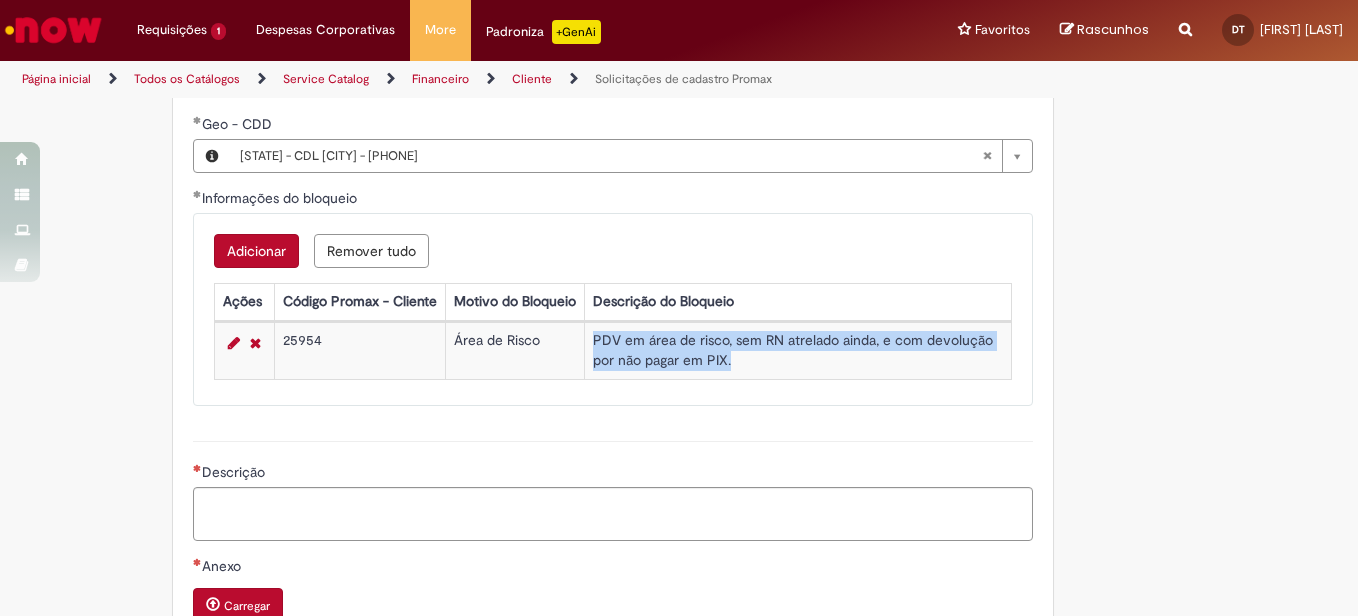 drag, startPoint x: 700, startPoint y: 428, endPoint x: 583, endPoint y: 407, distance: 118.869675 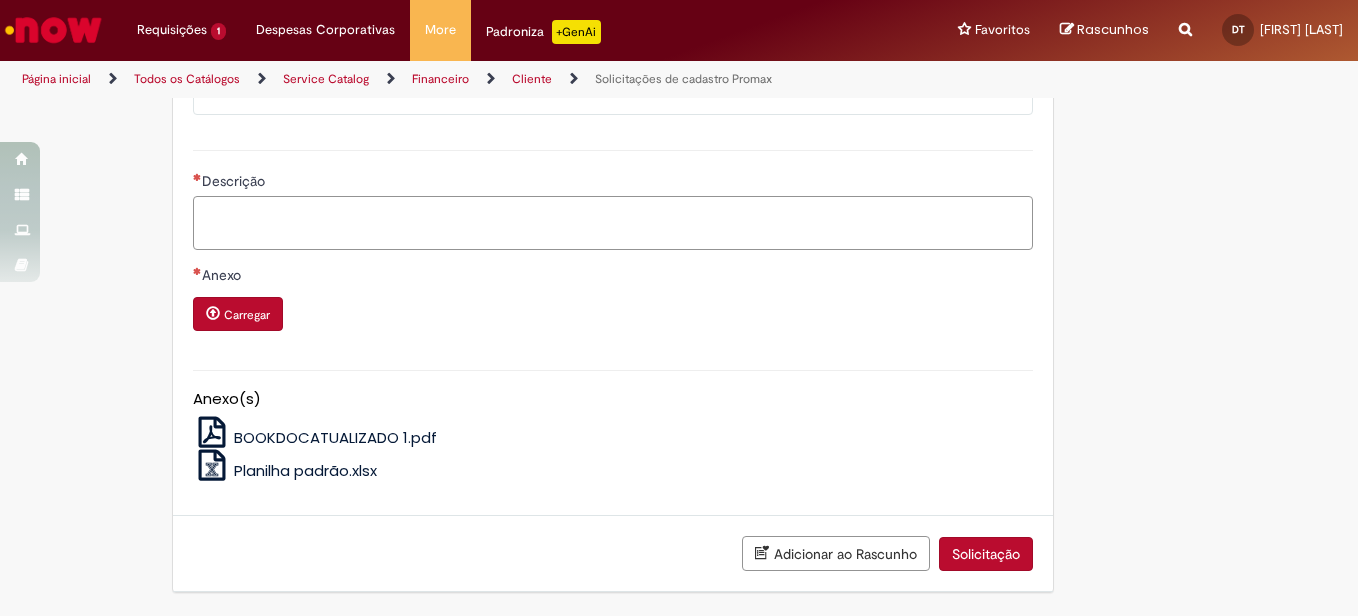 click on "Descrição" at bounding box center [613, 223] 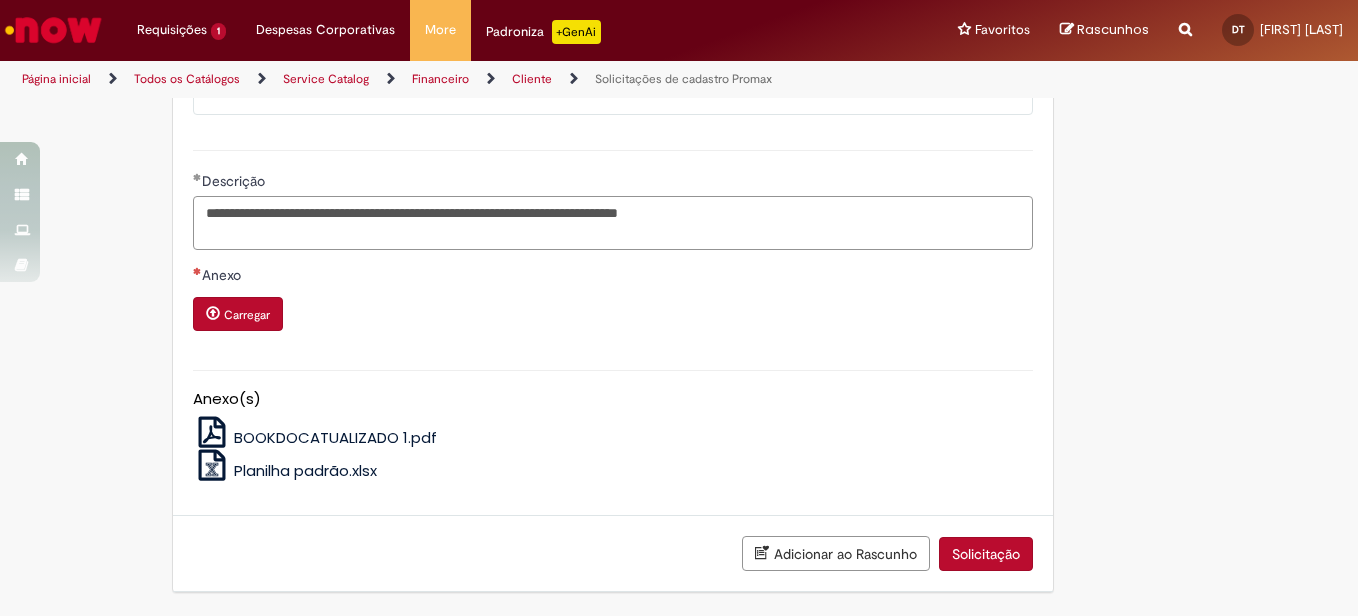 type on "**********" 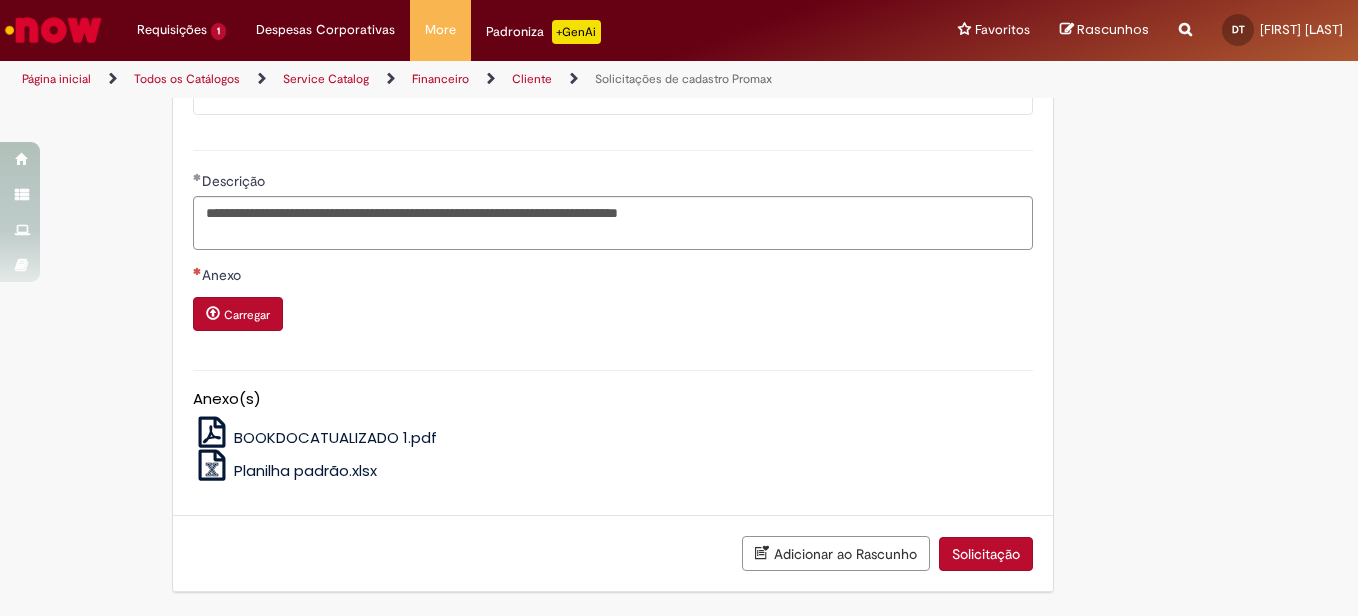 click on "BOOKDOCATUALIZADO 1.pdf" at bounding box center (335, 437) 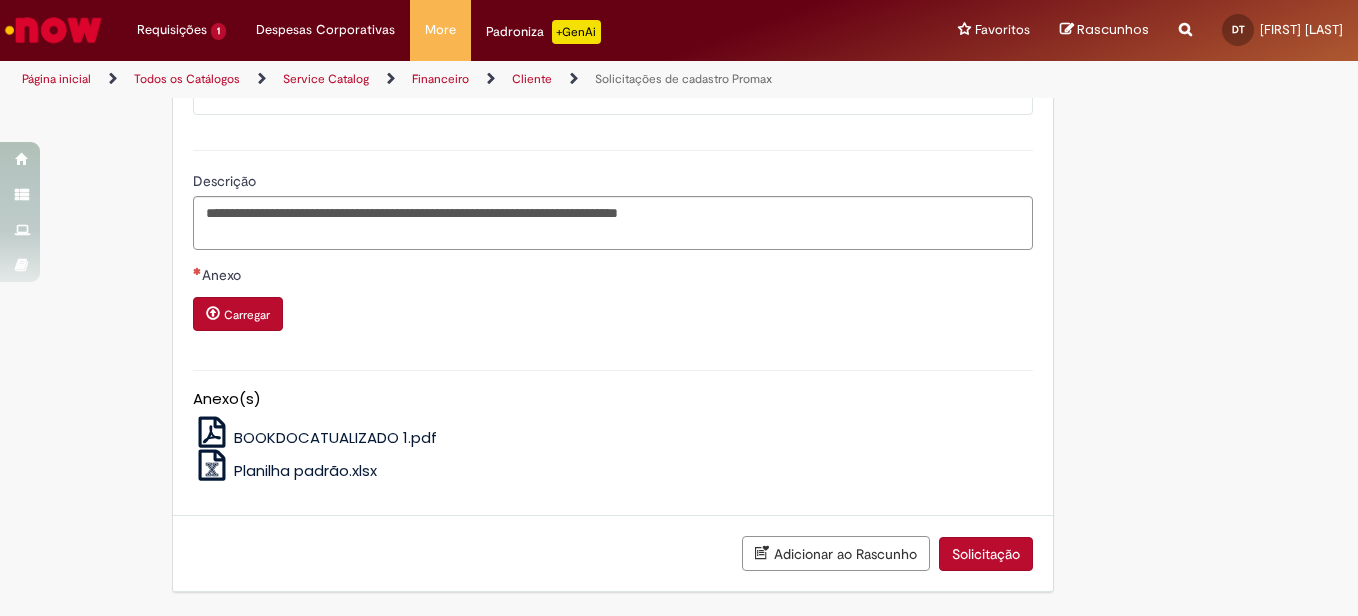 click on "Carregar" at bounding box center [238, 314] 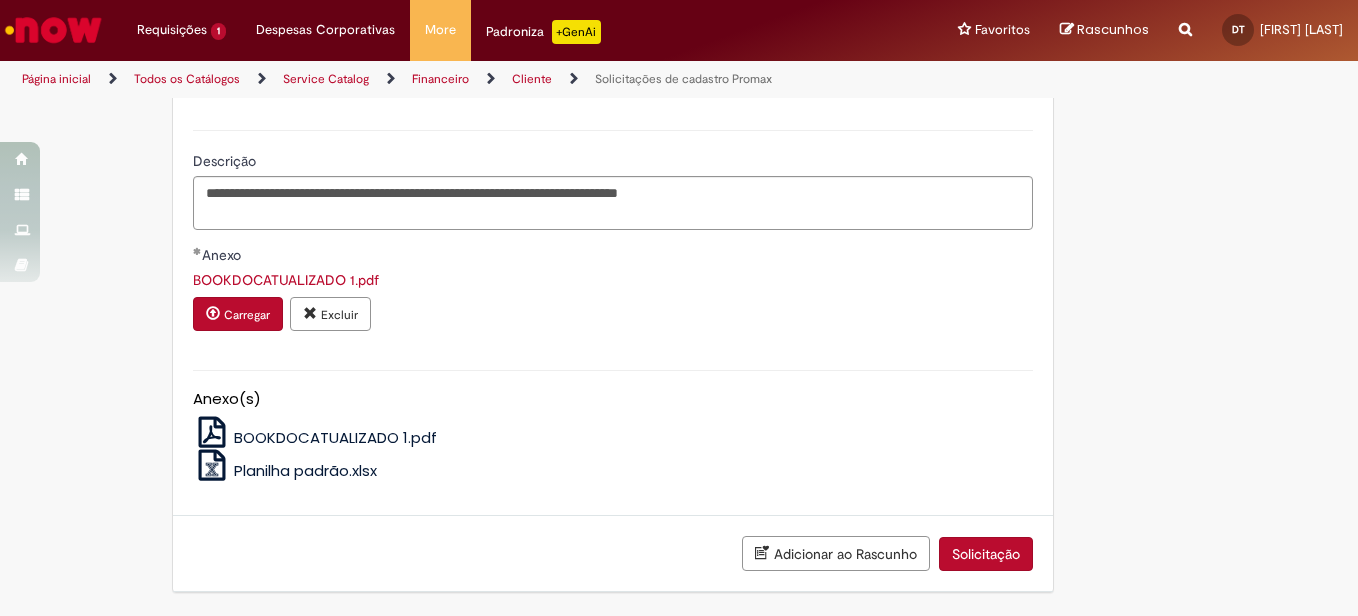 scroll, scrollTop: 1780, scrollLeft: 0, axis: vertical 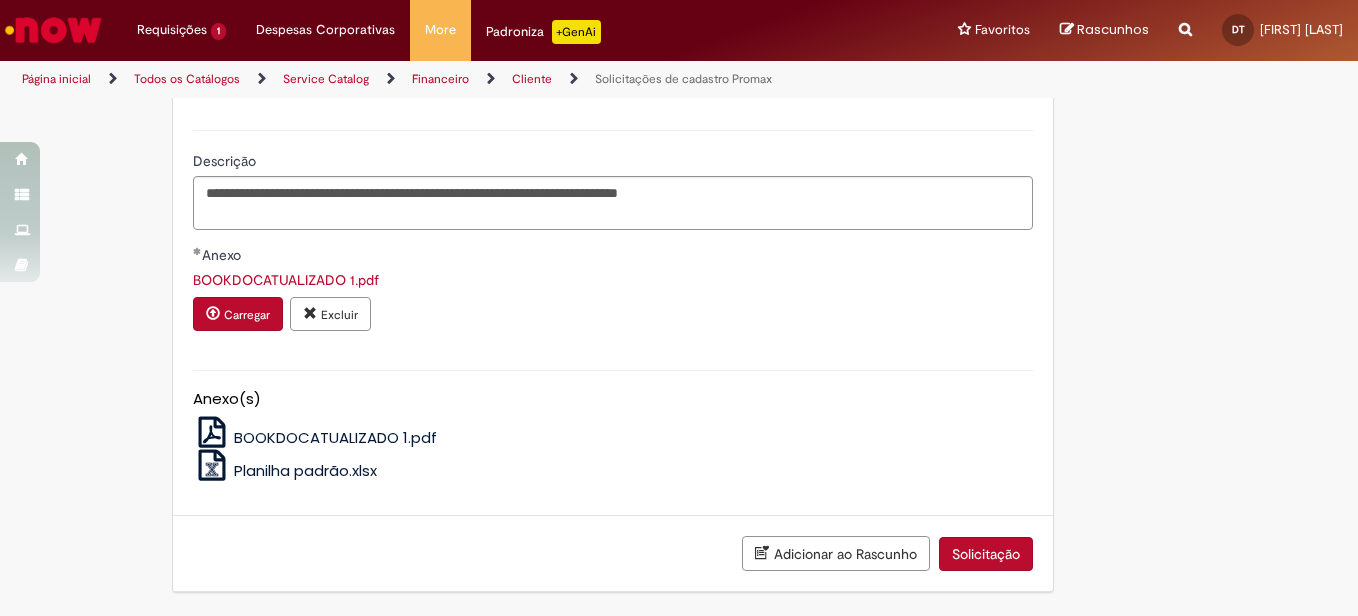 click on "Solicitação" at bounding box center [986, 554] 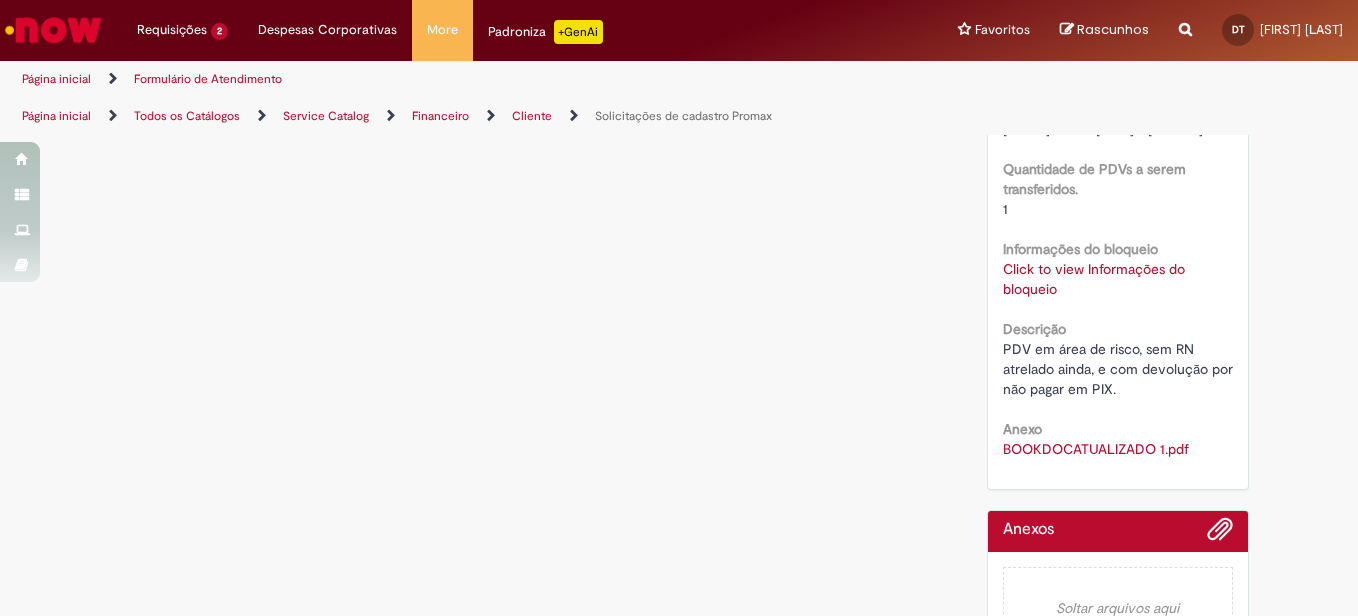 scroll, scrollTop: 0, scrollLeft: 0, axis: both 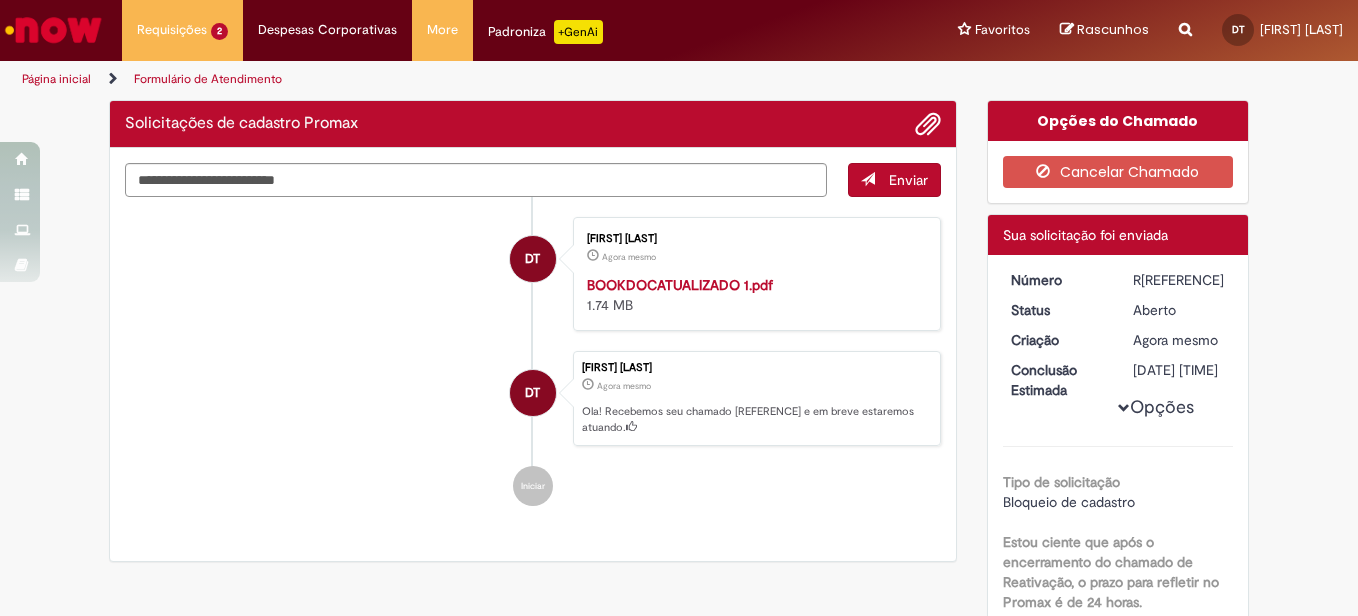 click on "R[REFERENCE]" at bounding box center (1179, 280) 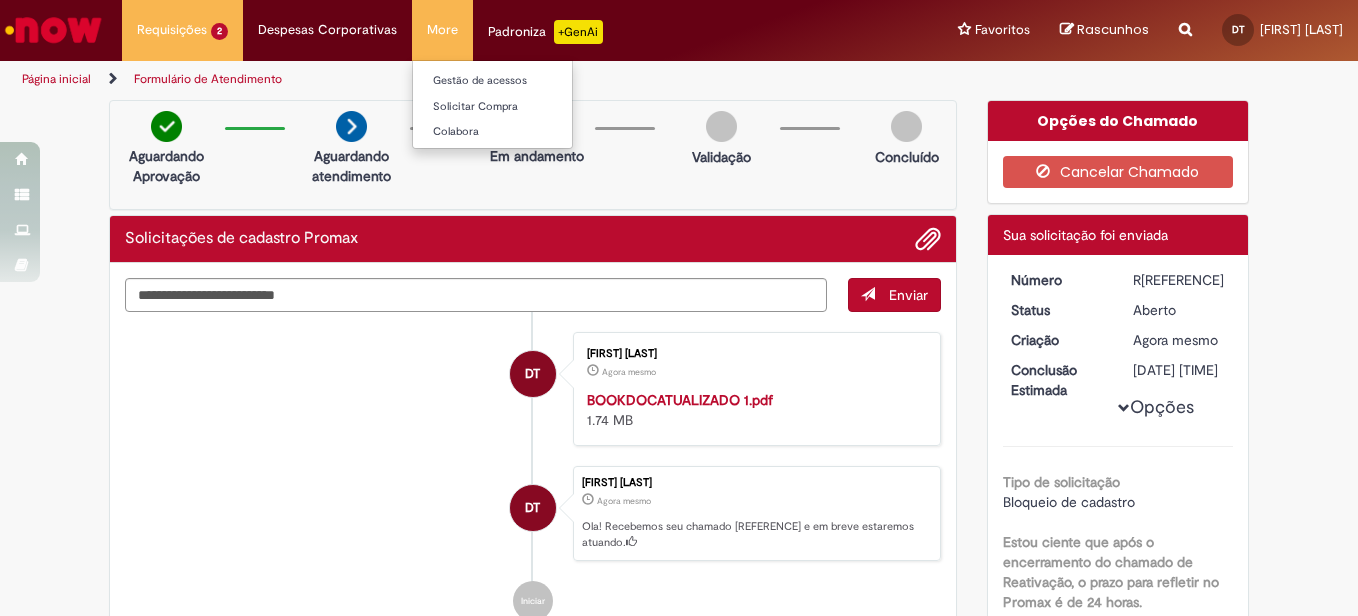 copy on "R[REFERENCE]" 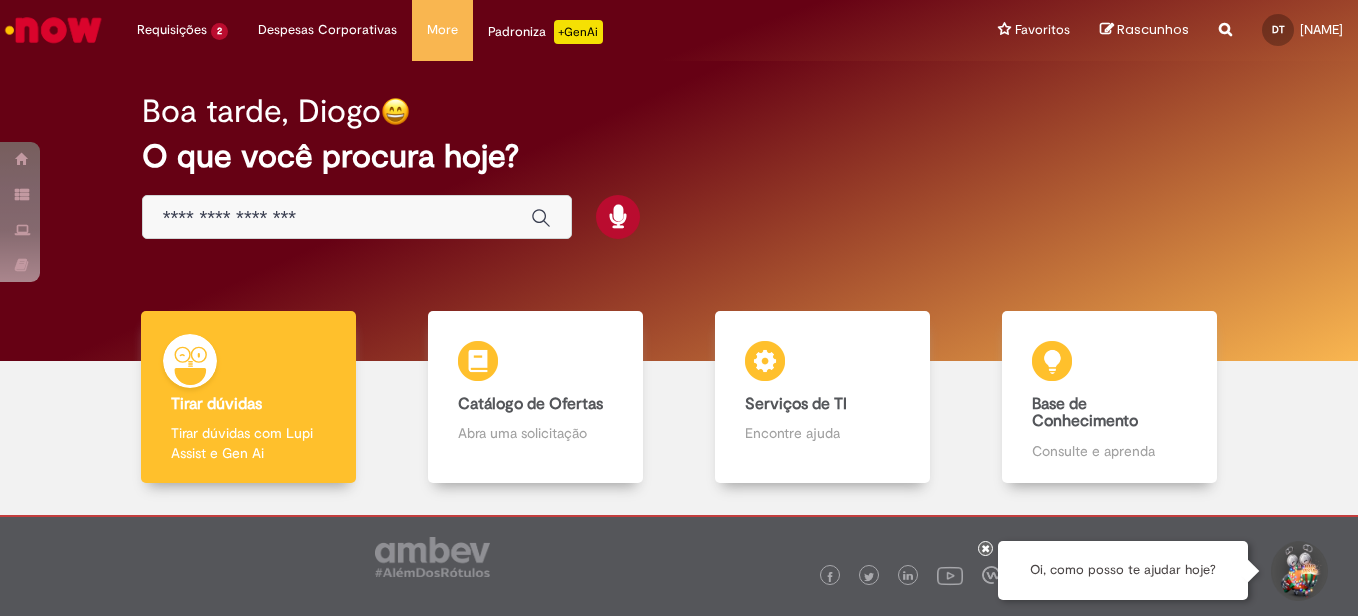 scroll, scrollTop: 0, scrollLeft: 0, axis: both 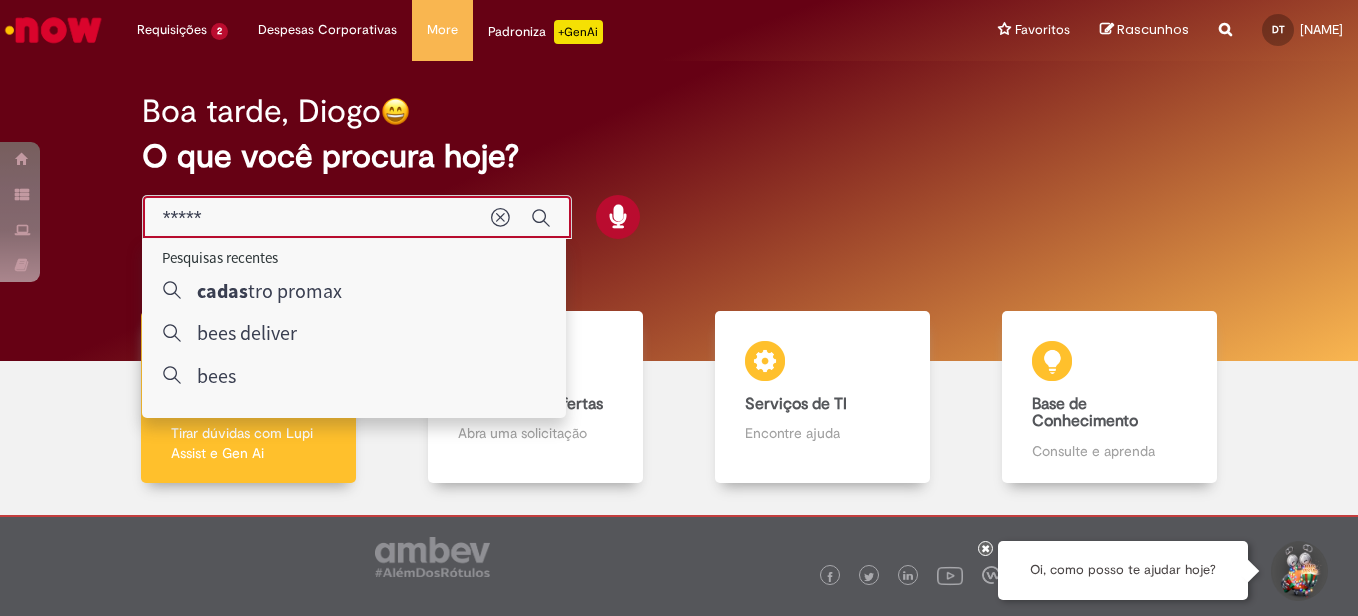 type on "*****" 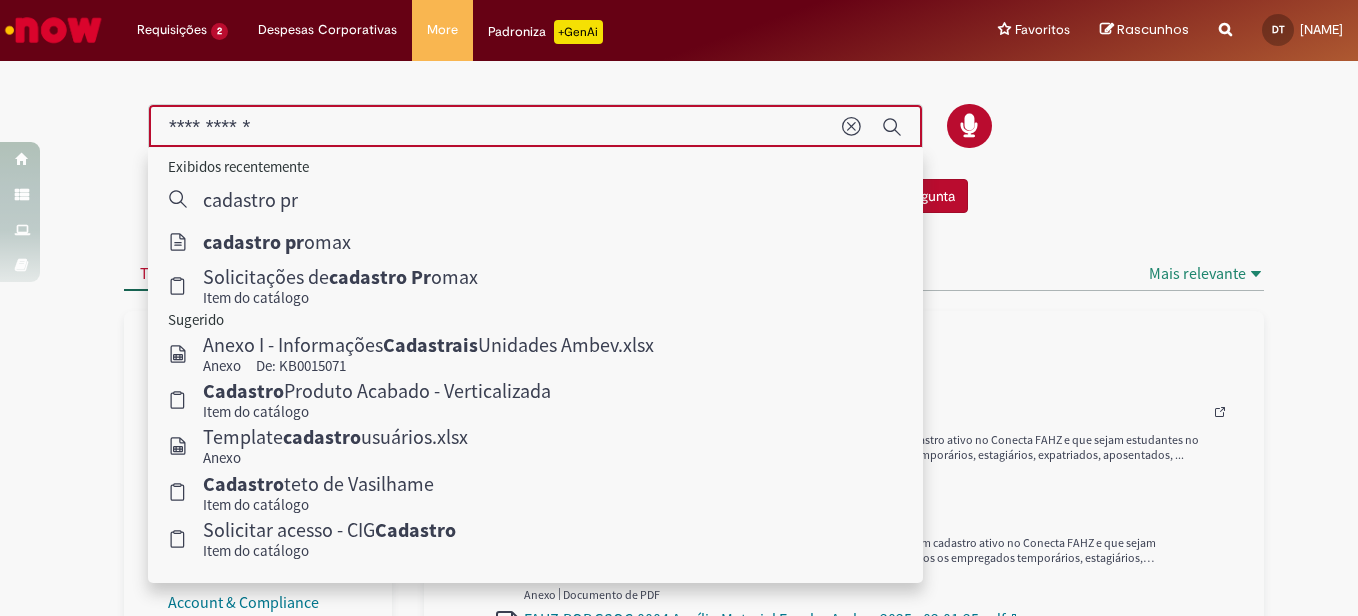 type on "**********" 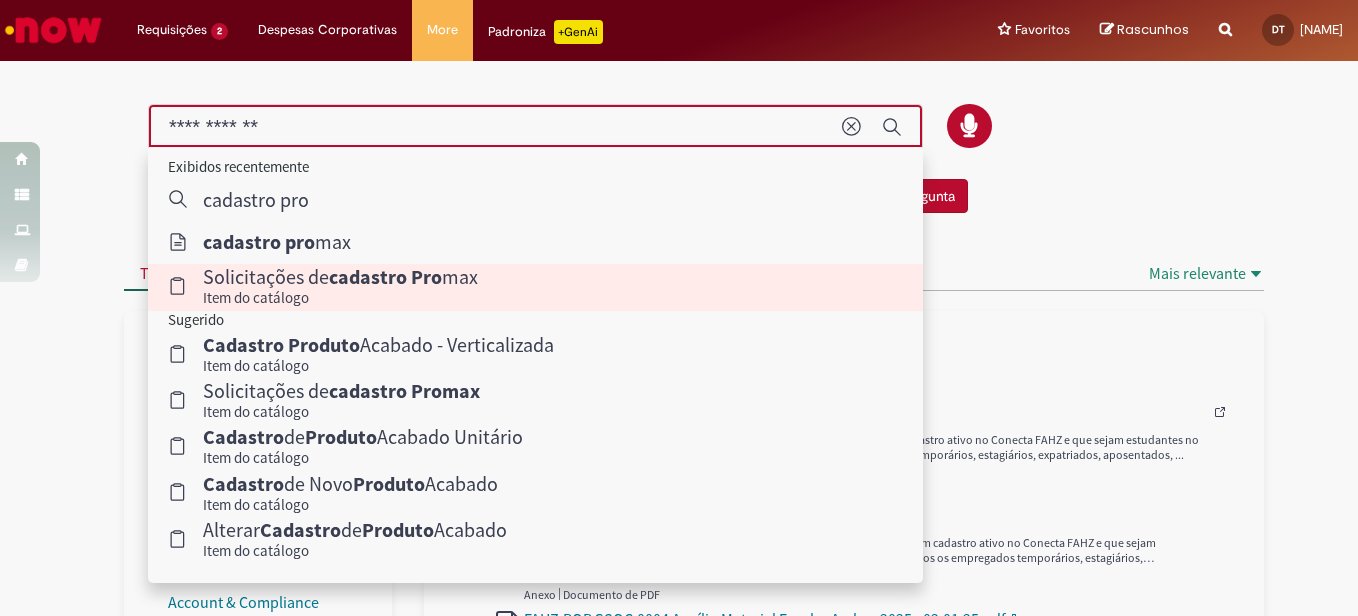 type 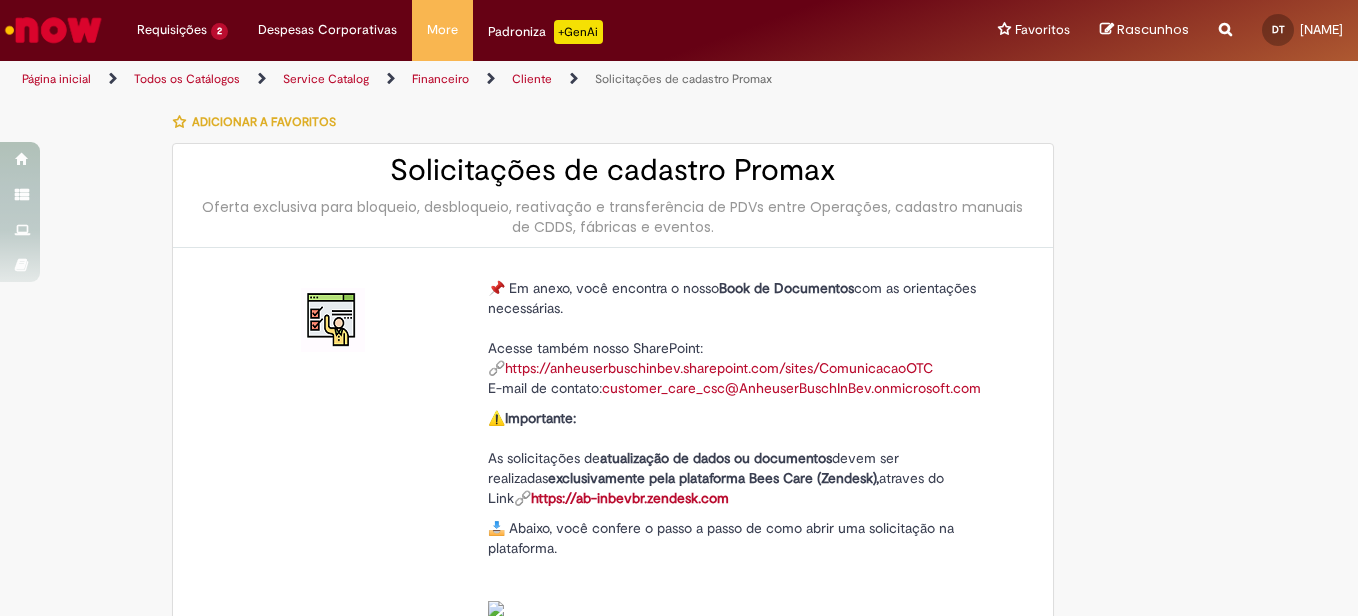 type on "**********" 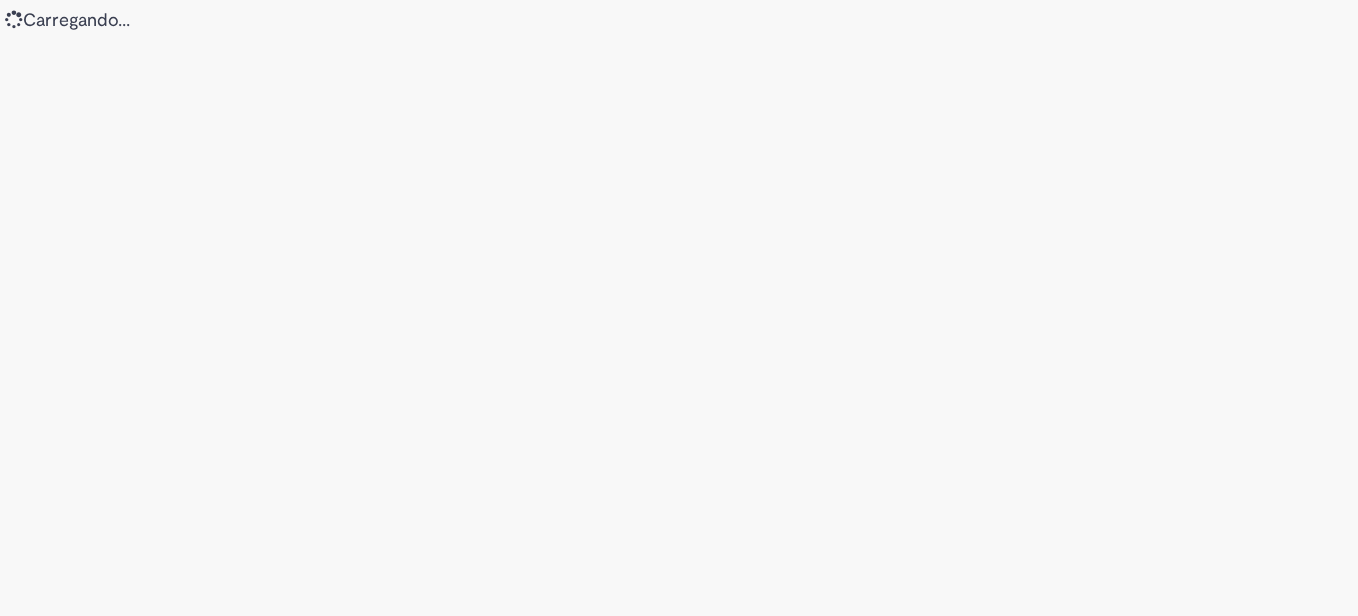 scroll, scrollTop: 0, scrollLeft: 0, axis: both 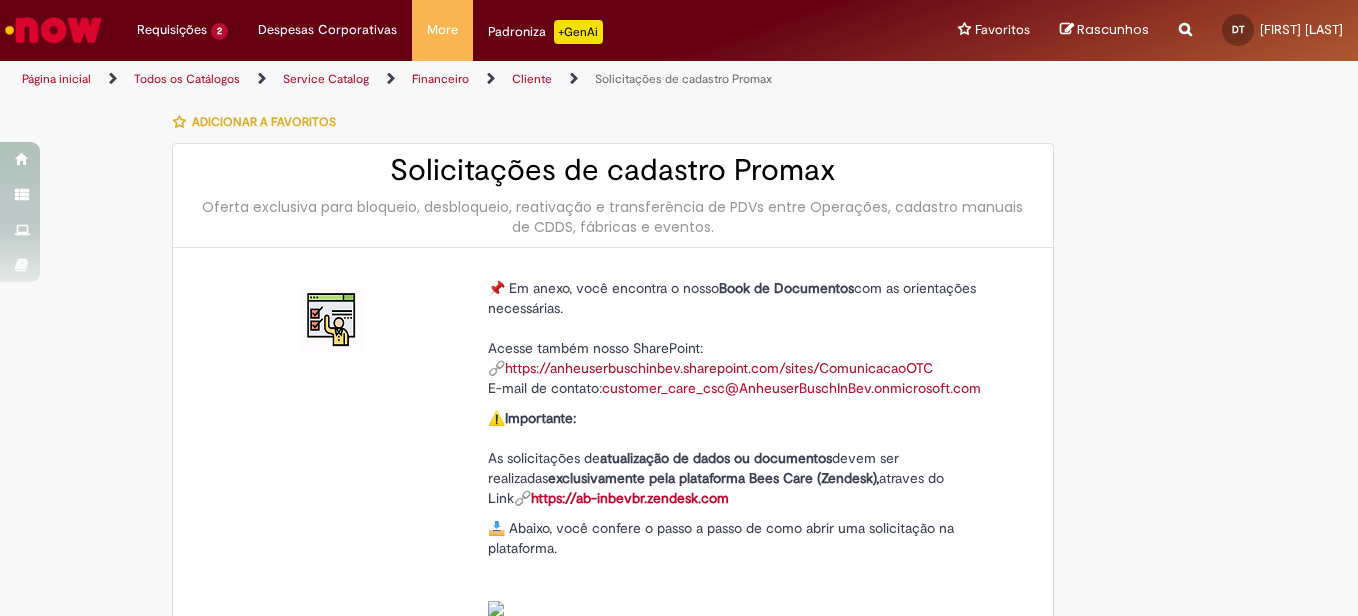 type on "**********" 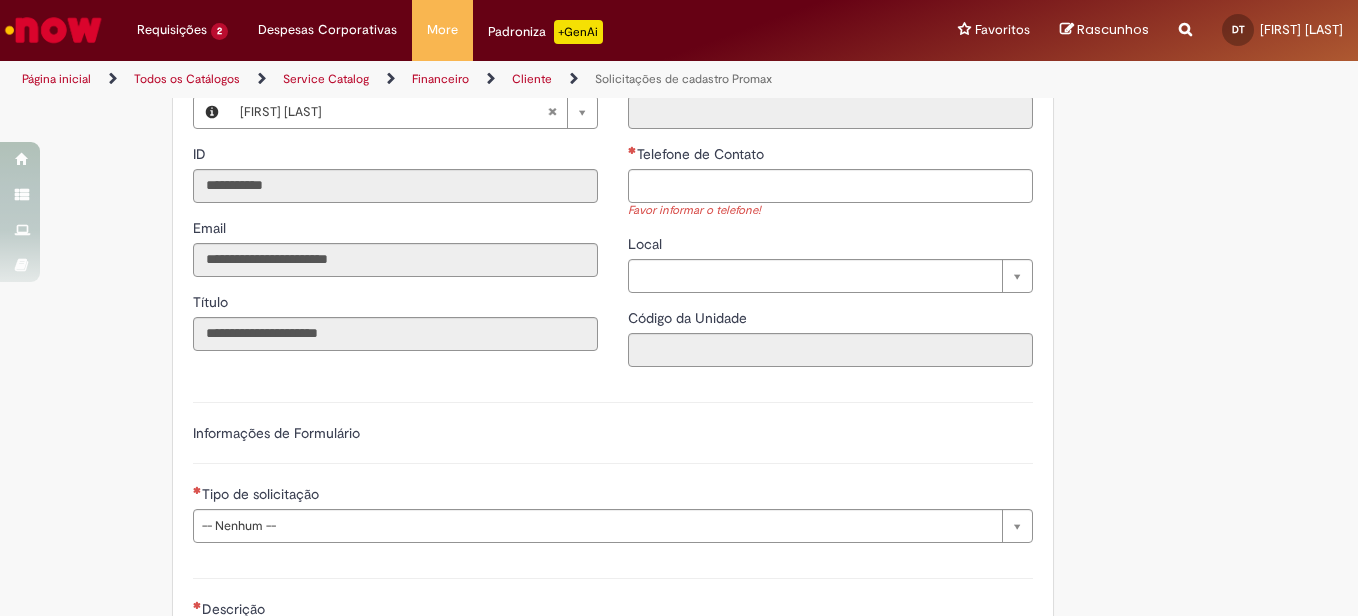 scroll, scrollTop: 400, scrollLeft: 0, axis: vertical 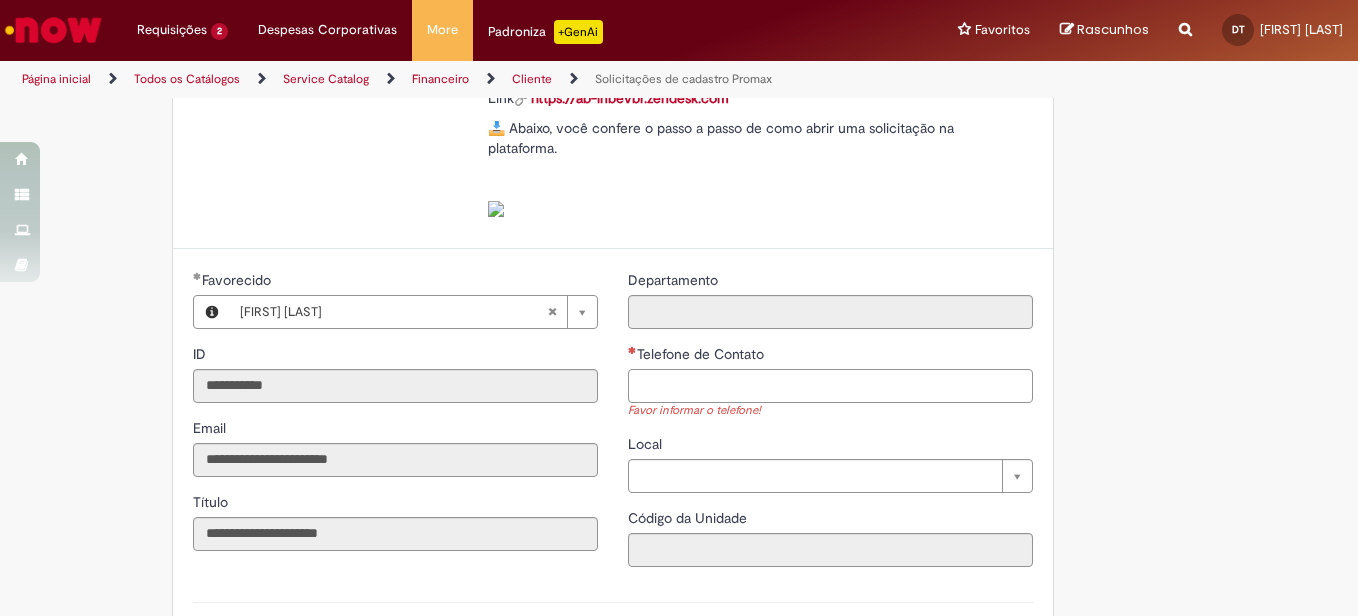click on "Telefone de Contato" at bounding box center [830, 386] 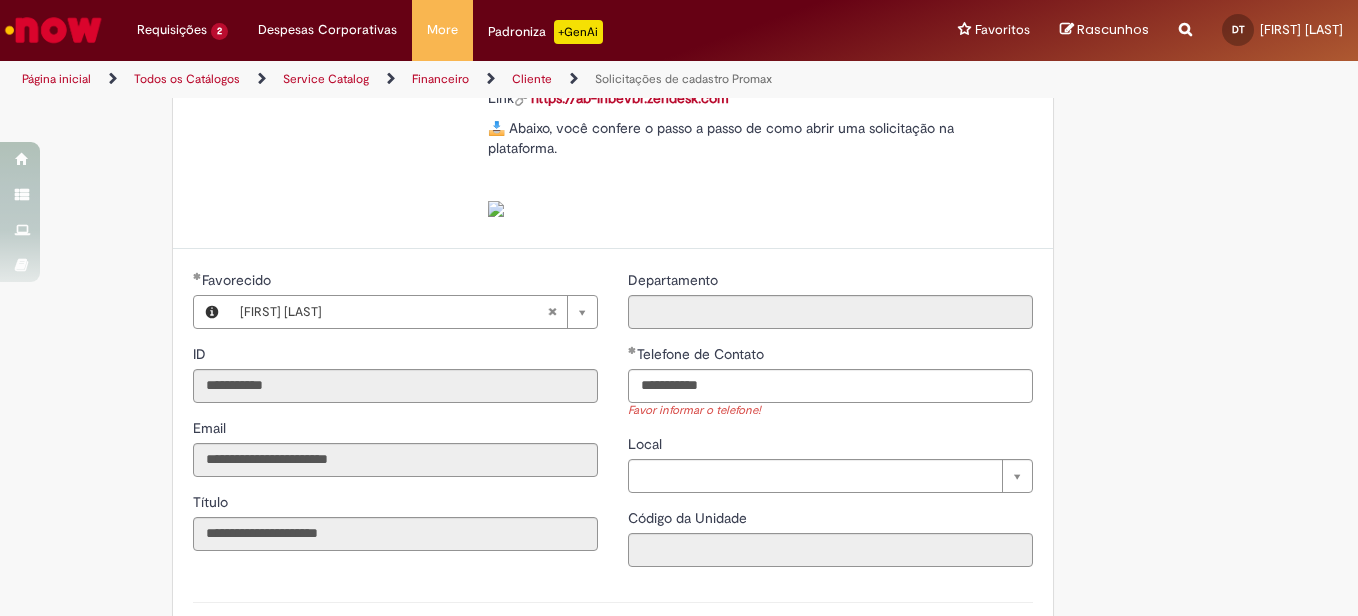 type on "**********" 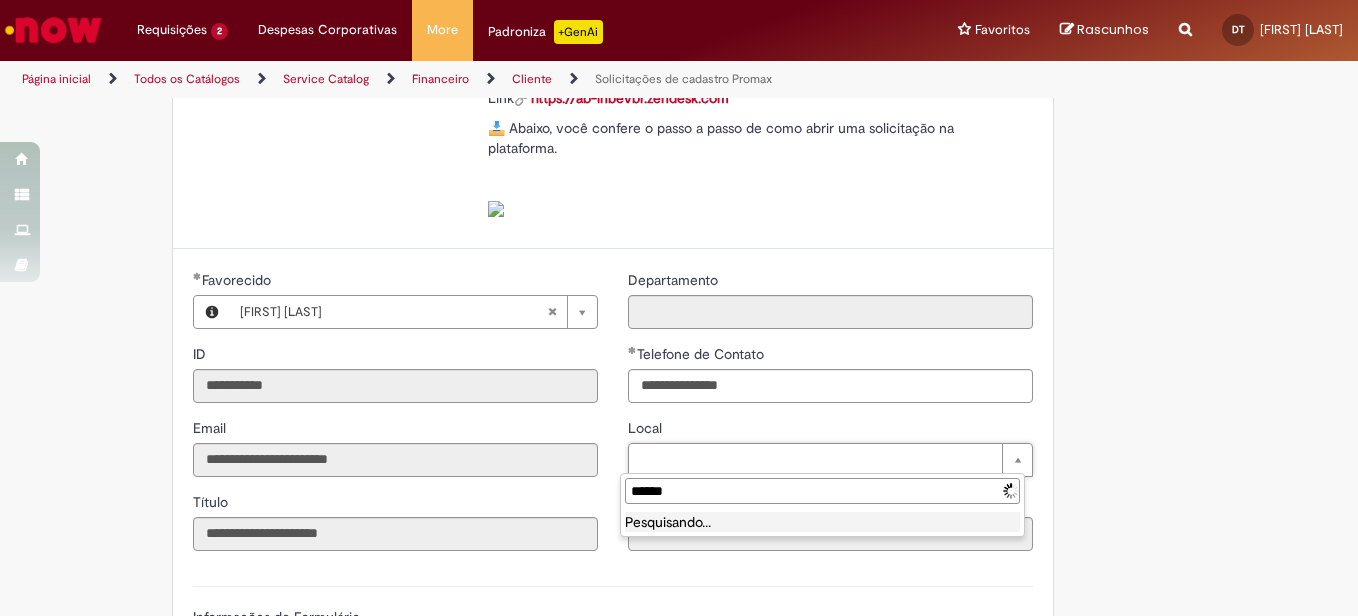 type on "*******" 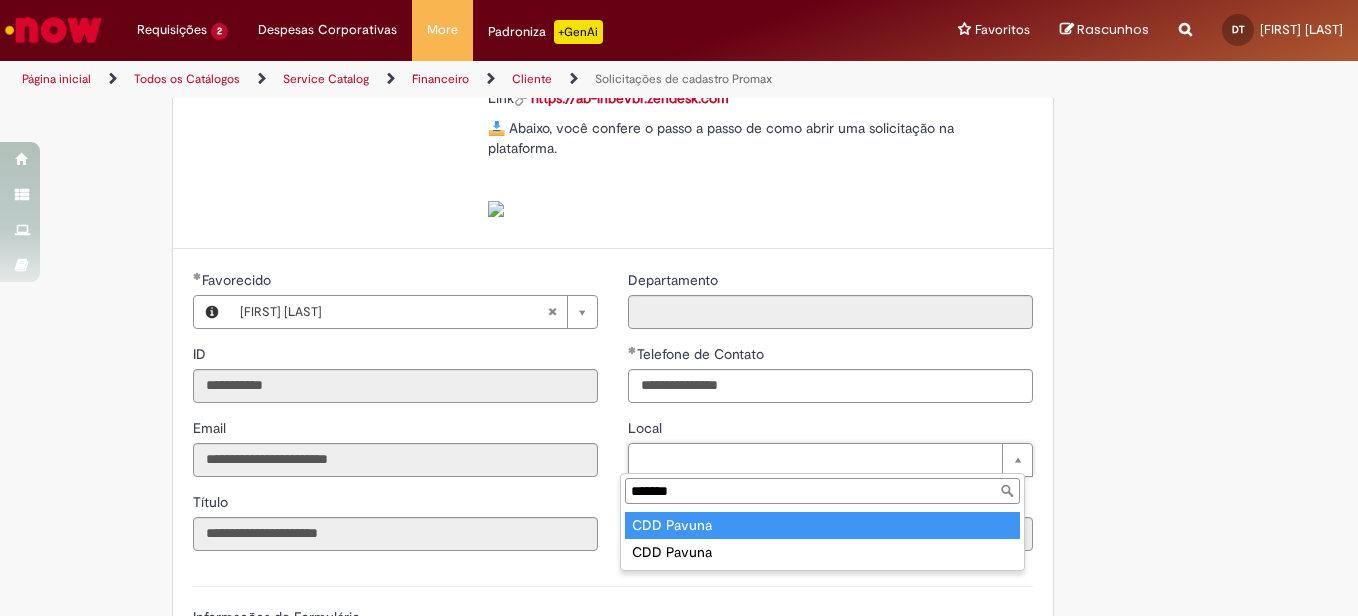 type on "**********" 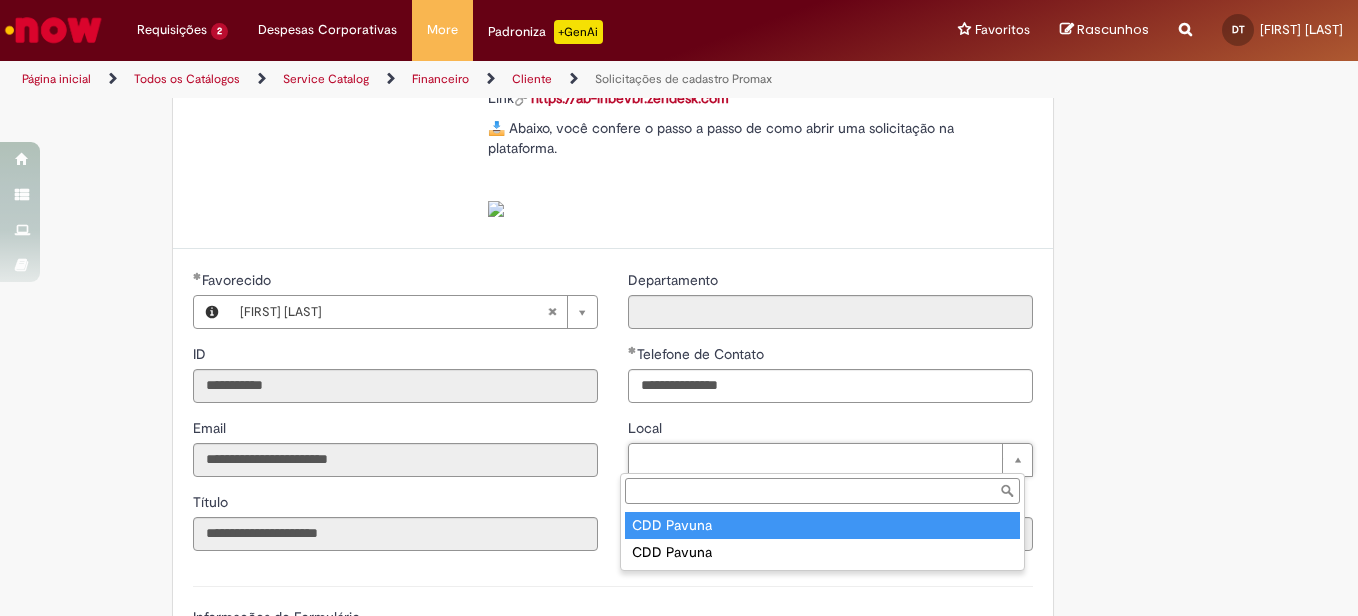 type on "****" 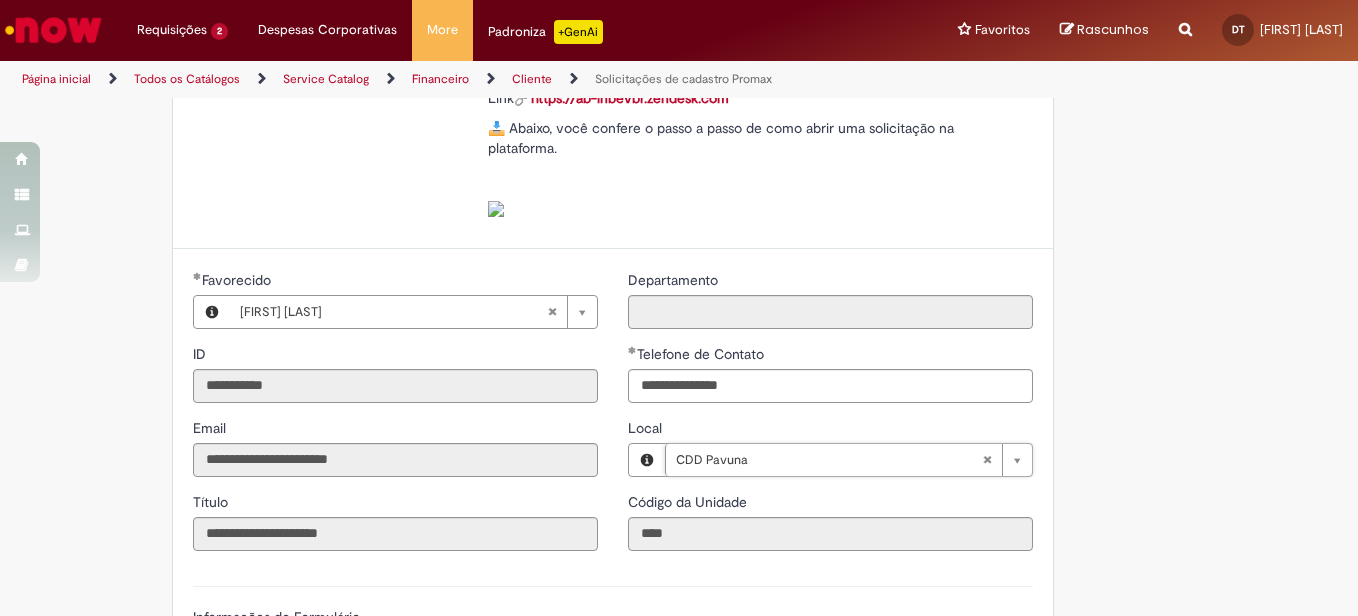 scroll, scrollTop: 700, scrollLeft: 0, axis: vertical 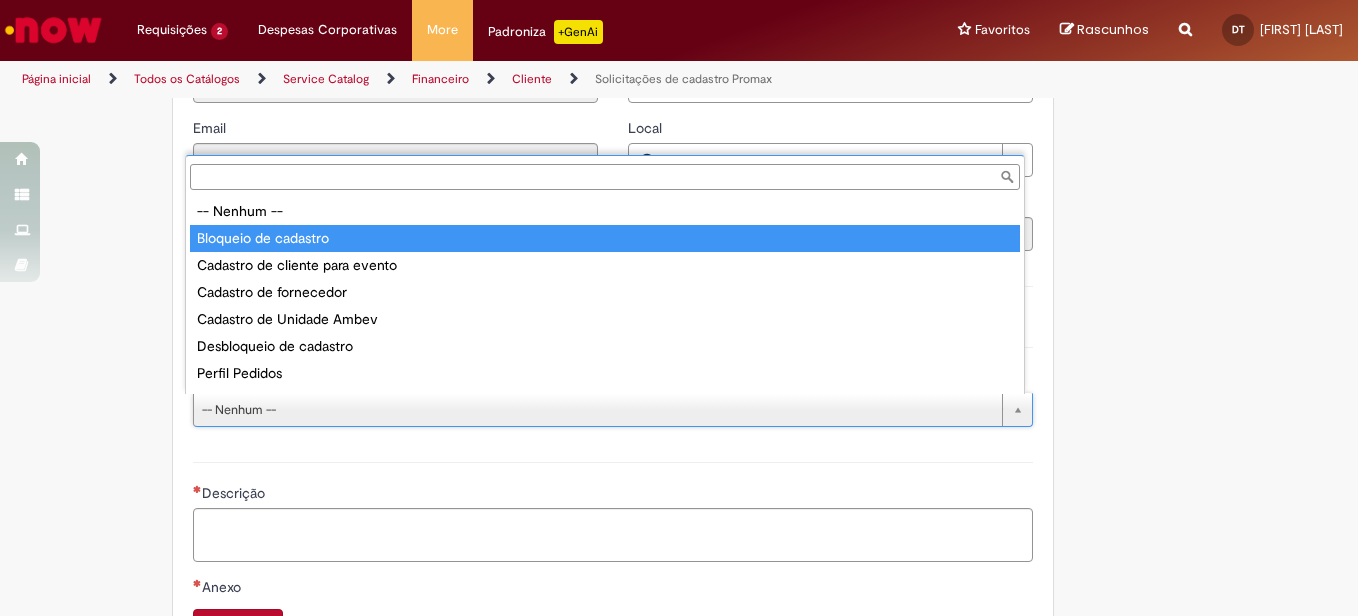 type on "**********" 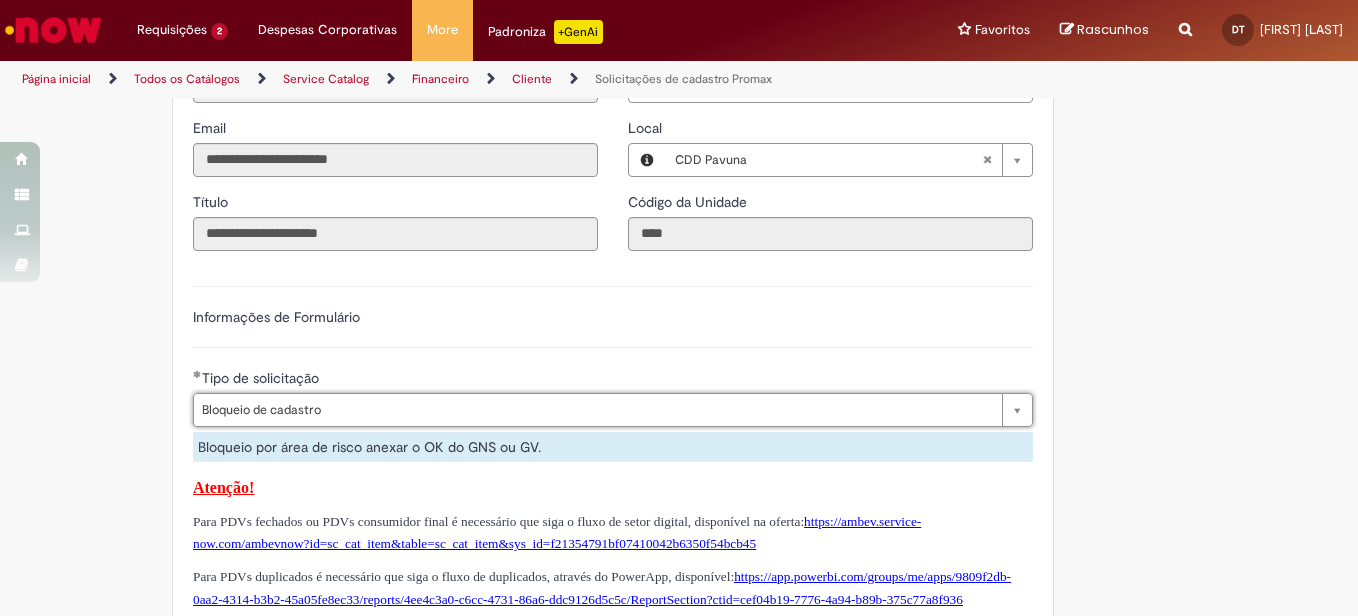 scroll, scrollTop: 1000, scrollLeft: 0, axis: vertical 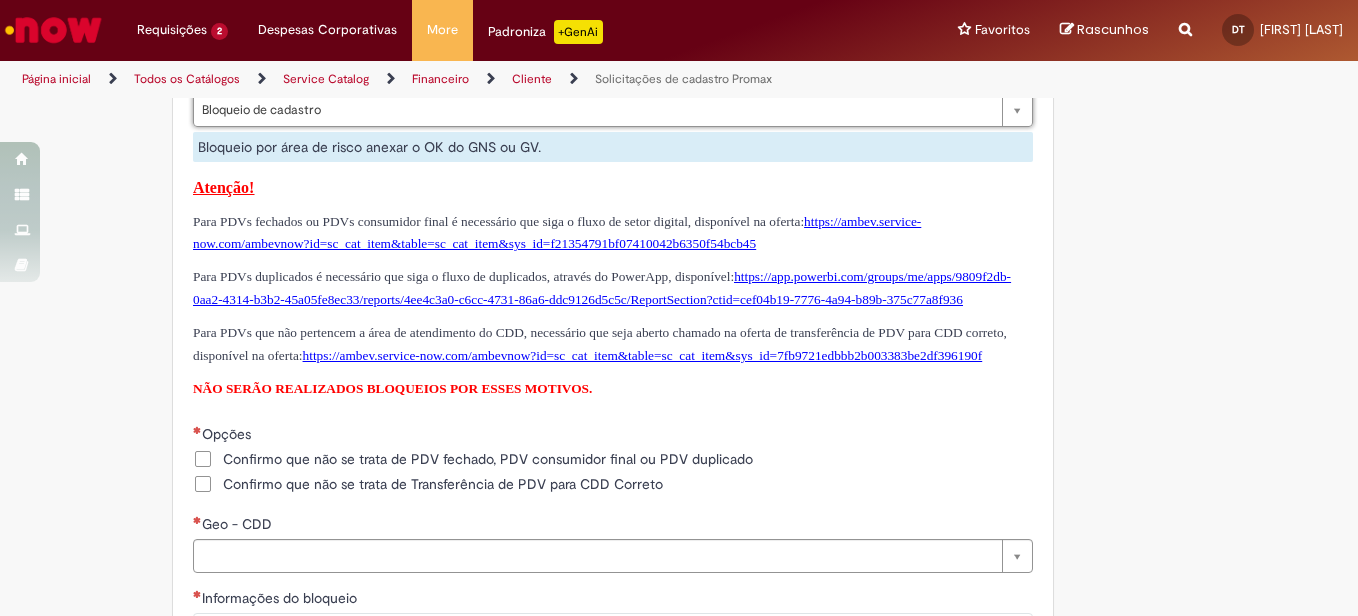 click on "Confirmo que não se trata de PDV fechado, PDV consumidor final ou PDV duplicado" at bounding box center (488, 459) 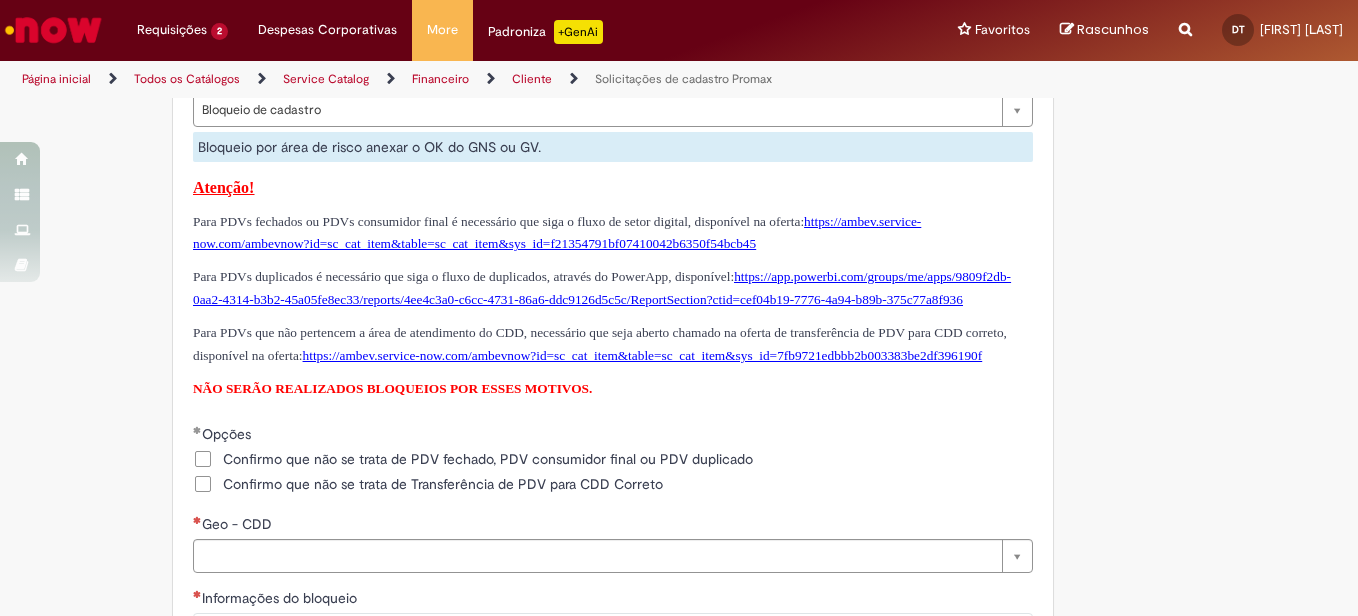 click on "Confirmo que não se trata de Transferência de PDV para CDD Correto" at bounding box center (428, 484) 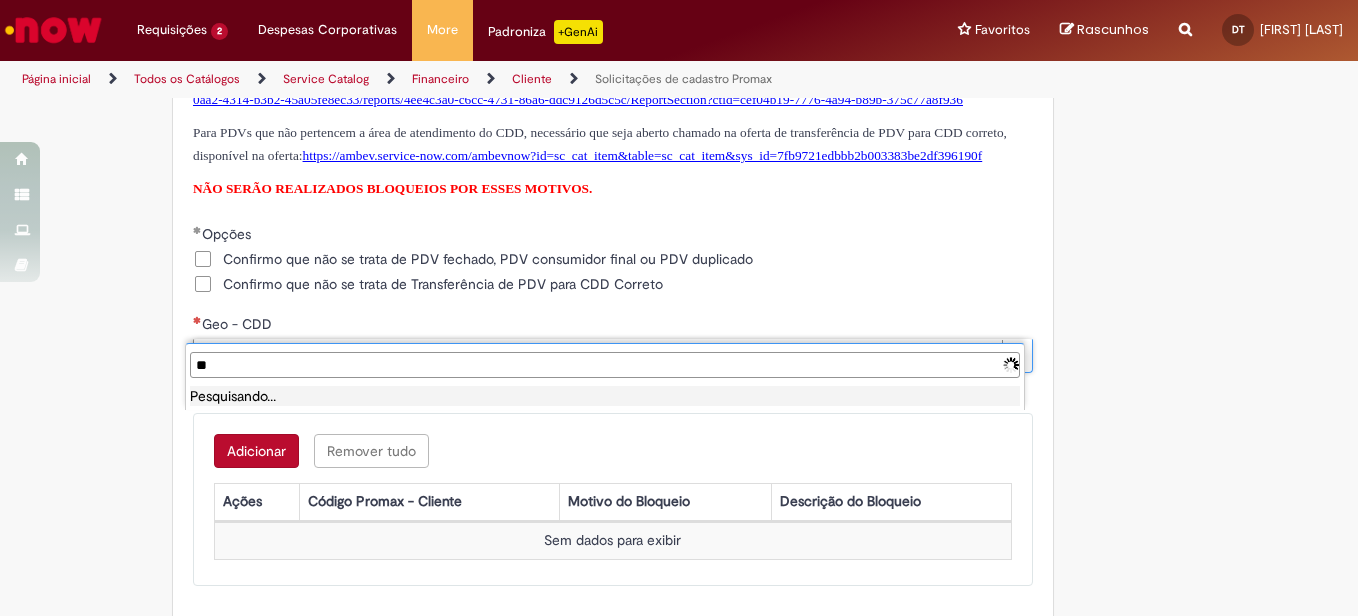 type on "*" 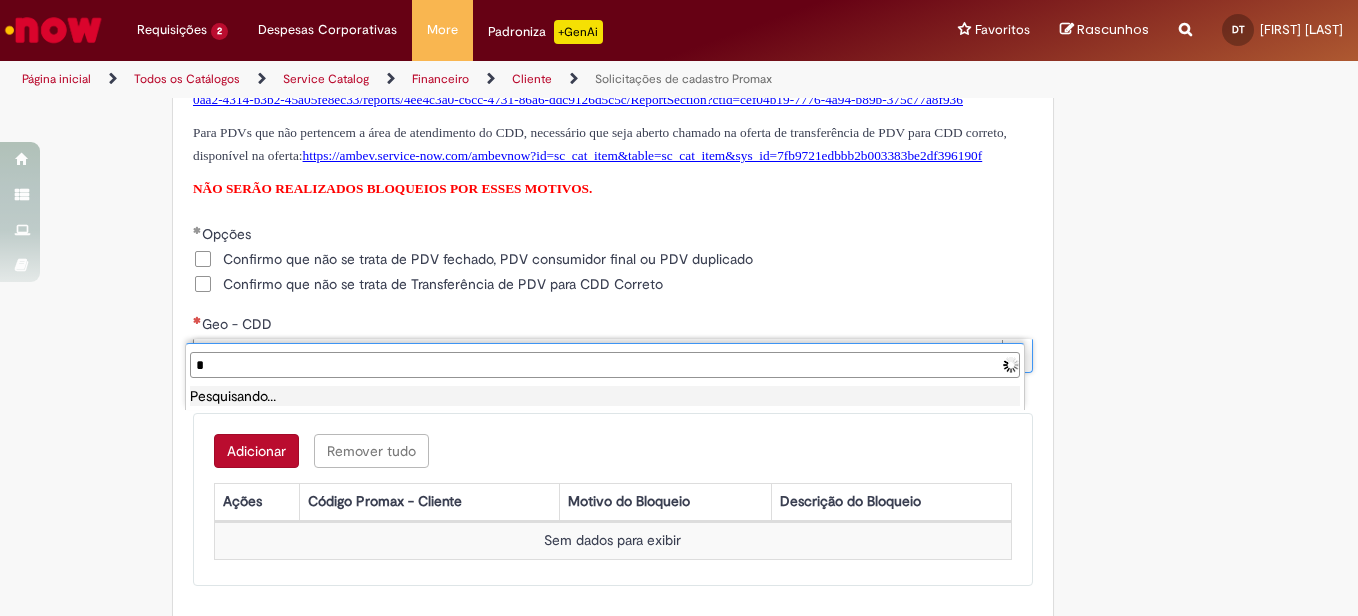 type 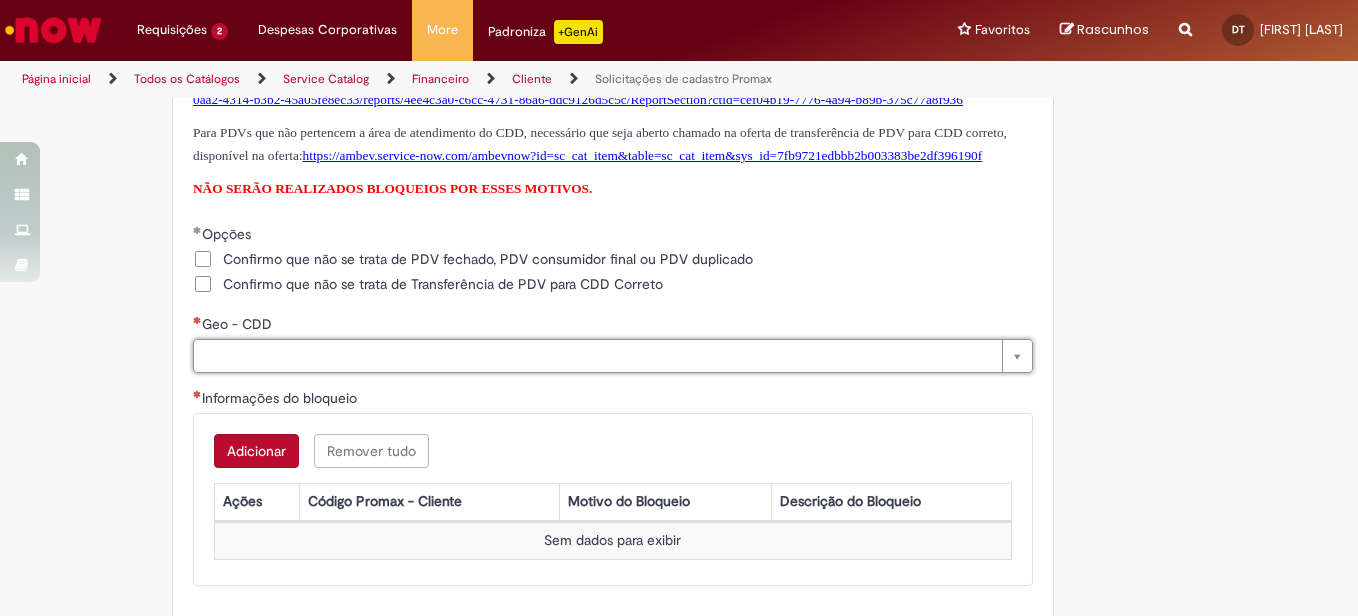type on "*" 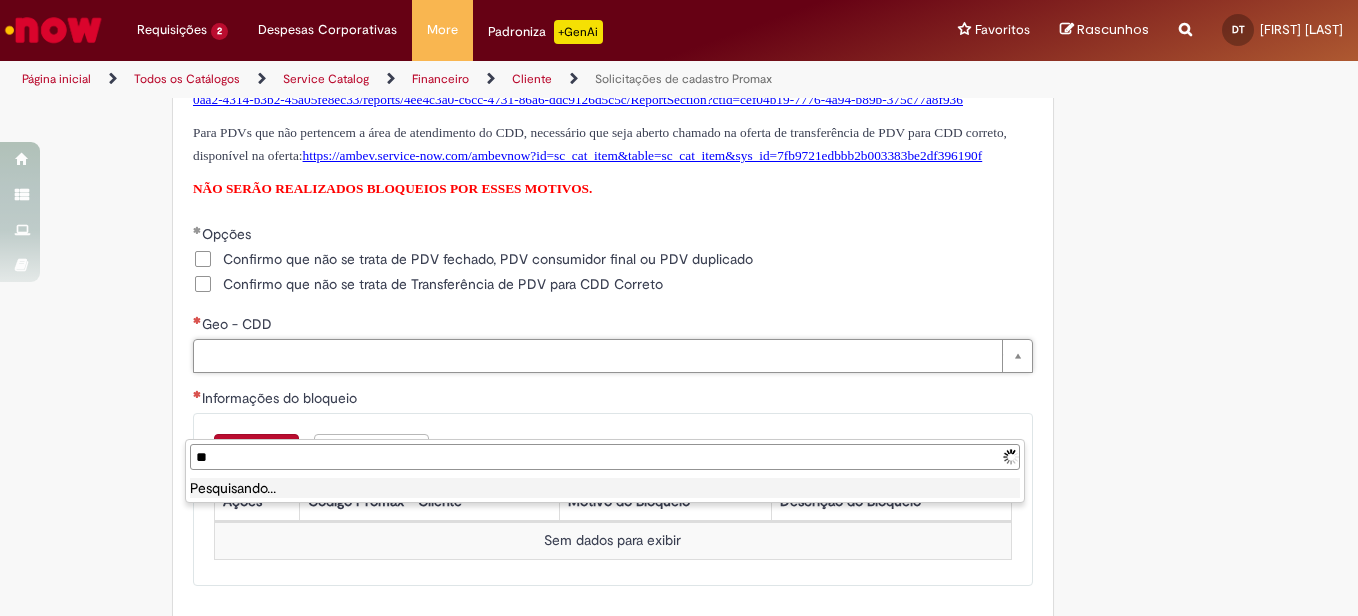 type on "***" 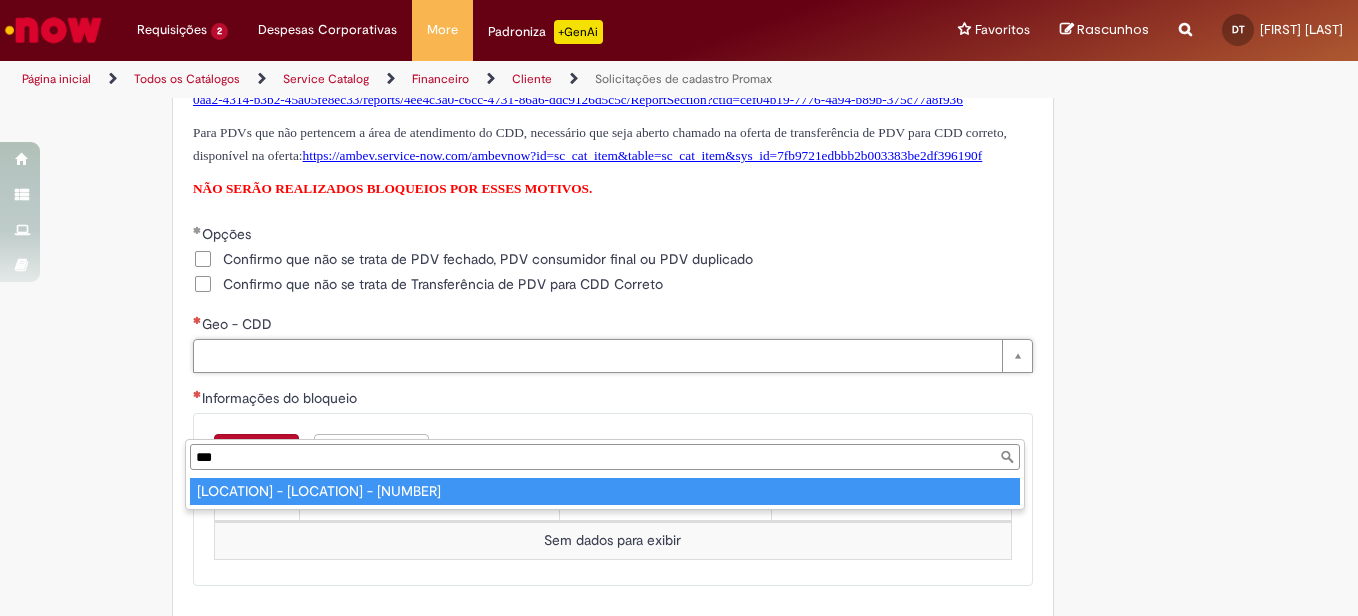 type on "**********" 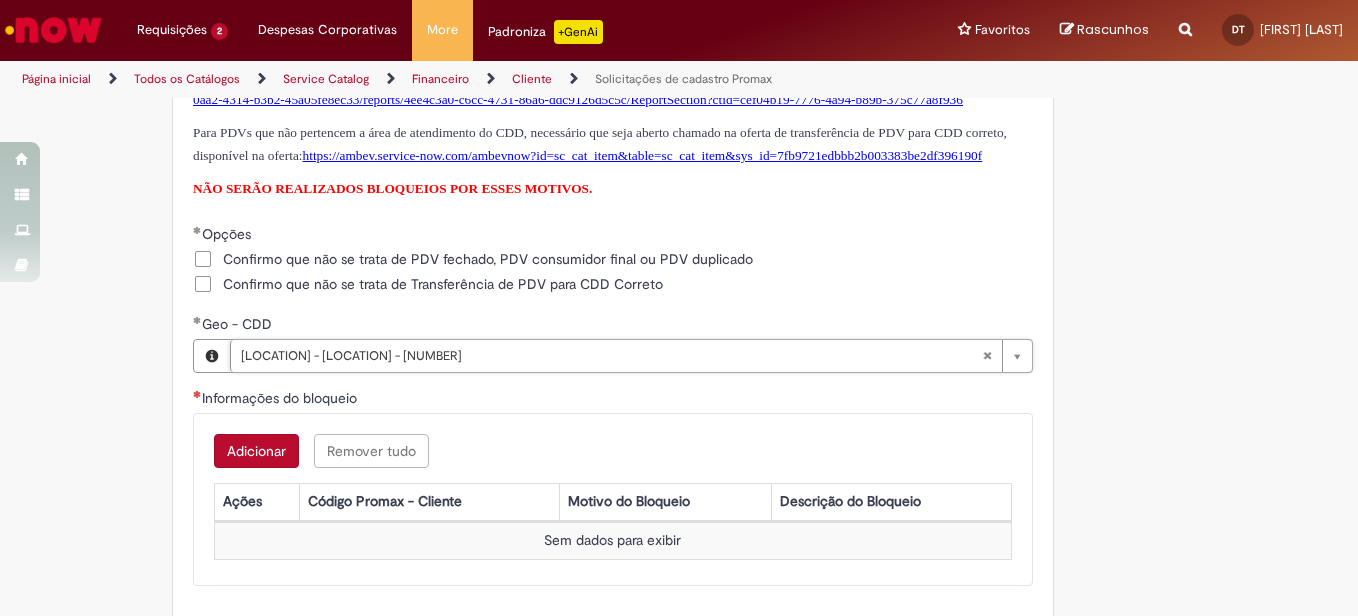 scroll, scrollTop: 1400, scrollLeft: 0, axis: vertical 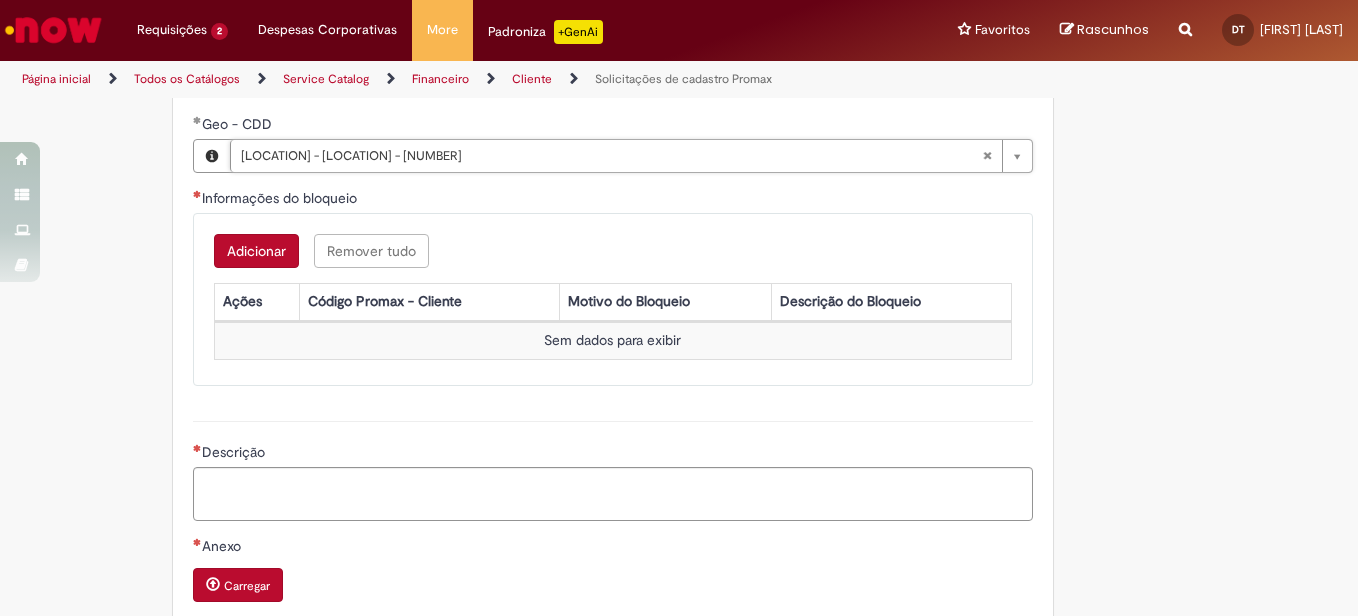click on "Adicionar" at bounding box center (256, 251) 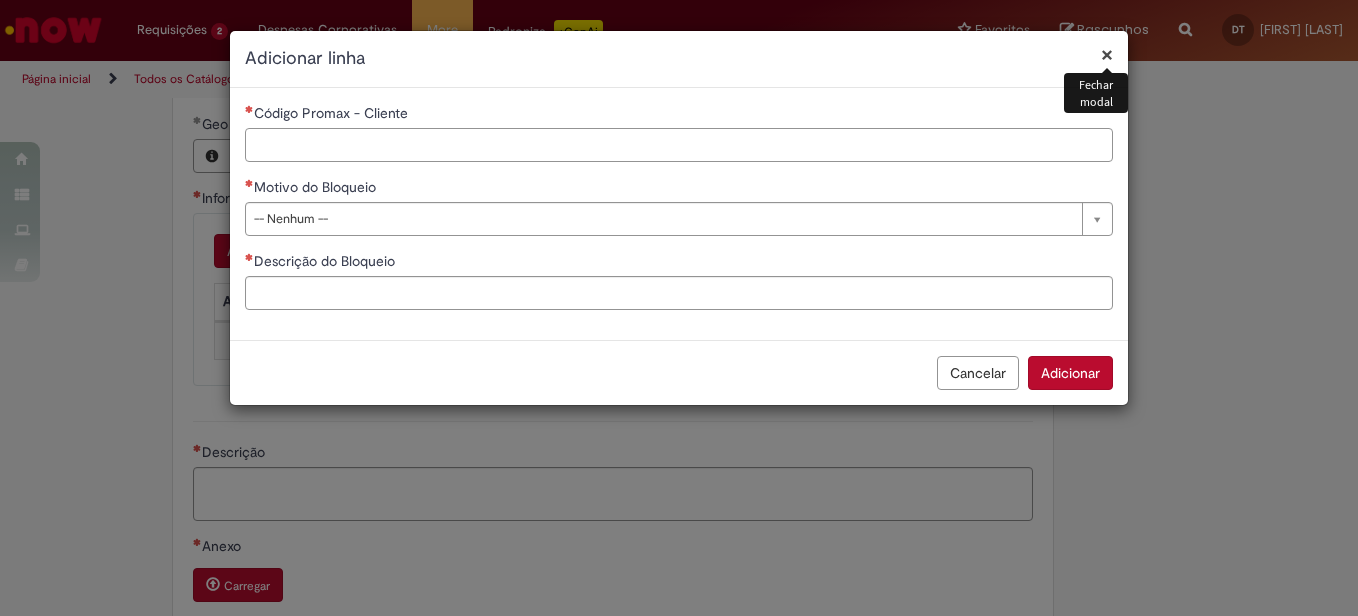 click on "Código Promax - Cliente" at bounding box center [679, 145] 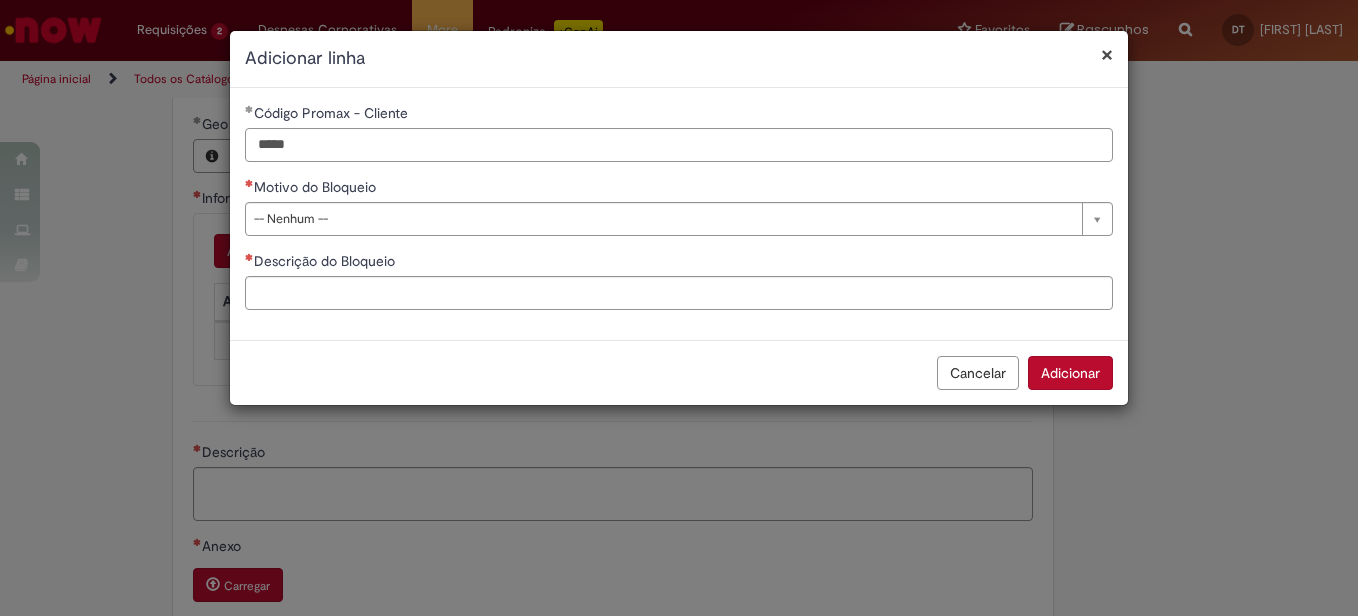 type on "*****" 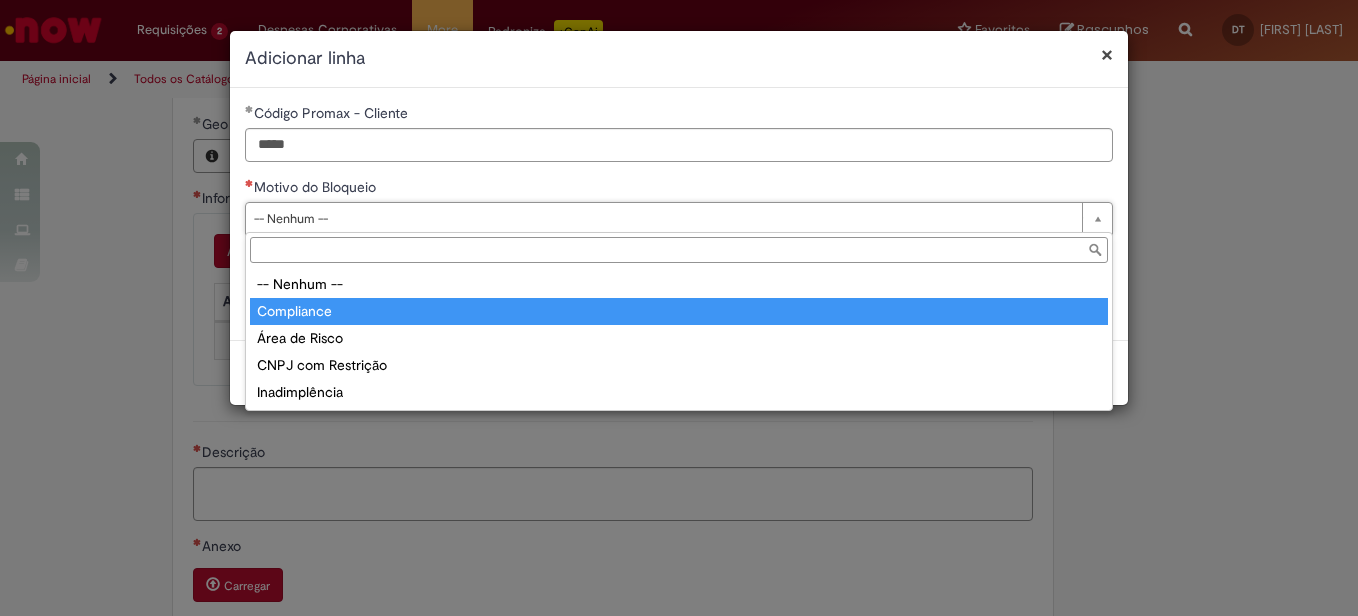 type on "**********" 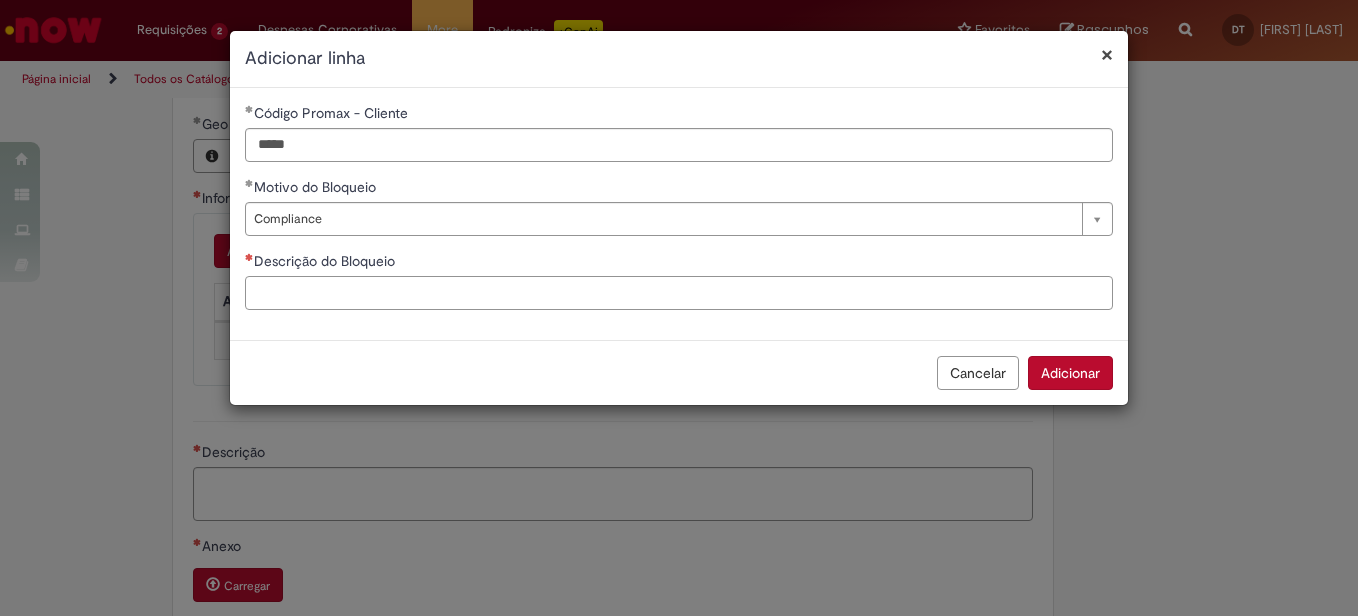 click on "Descrição do Bloqueio" at bounding box center [679, 293] 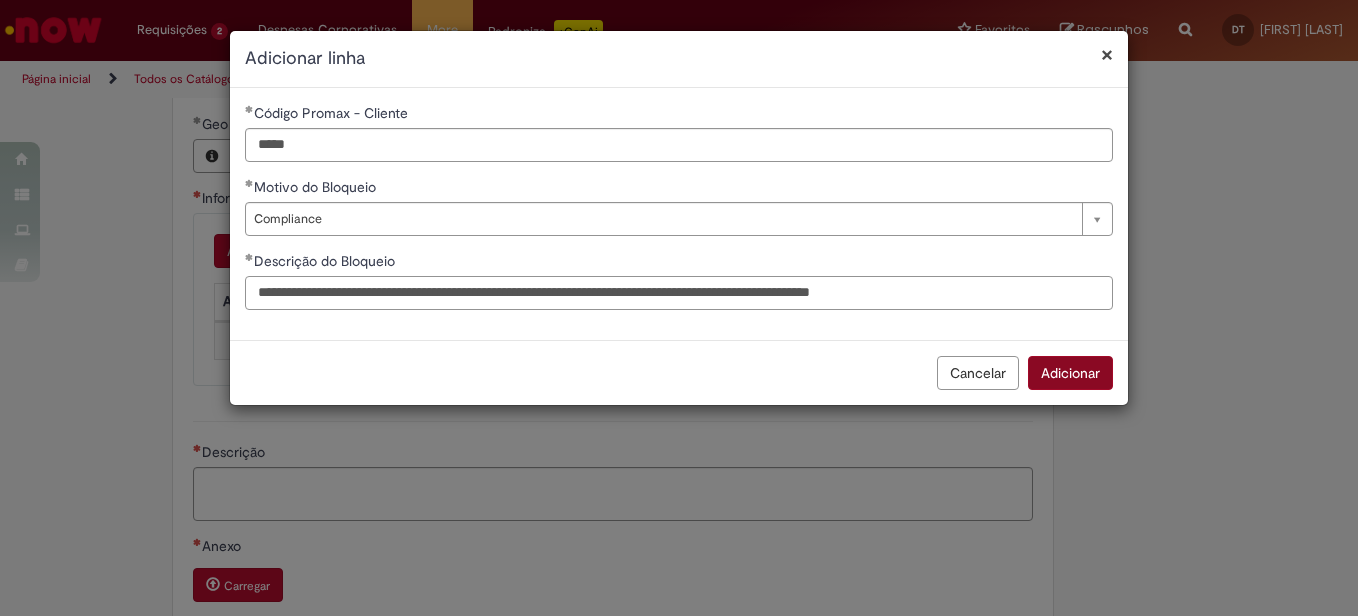 type on "**********" 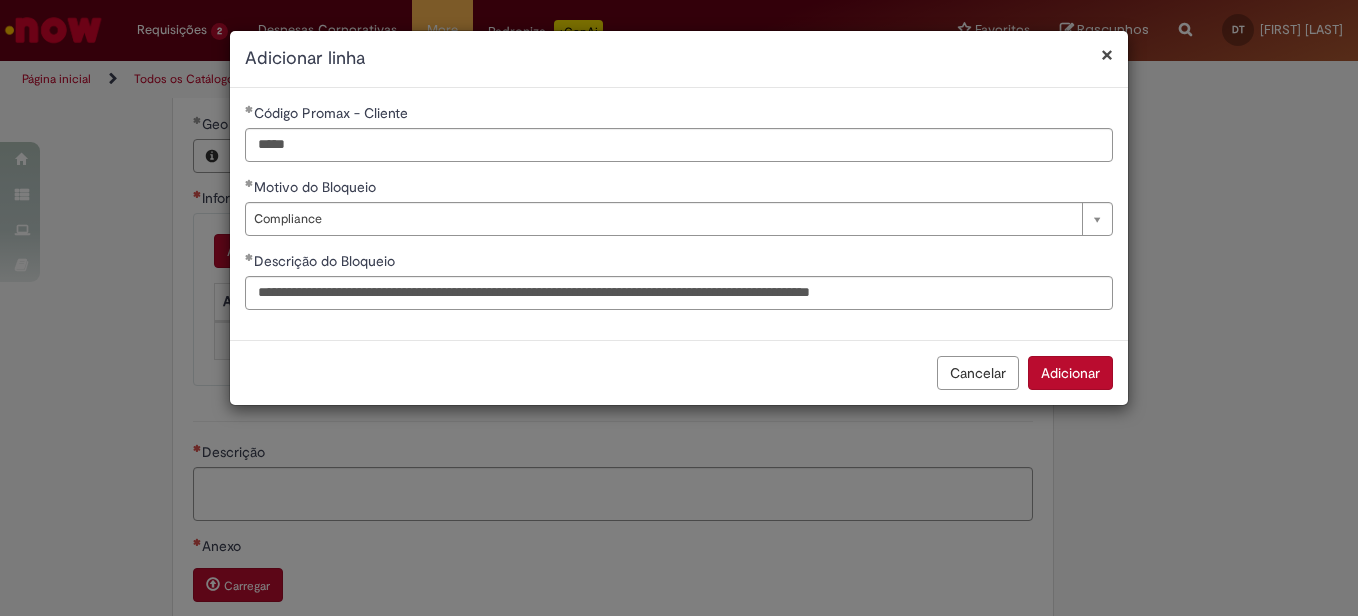 click on "Adicionar" at bounding box center [1070, 373] 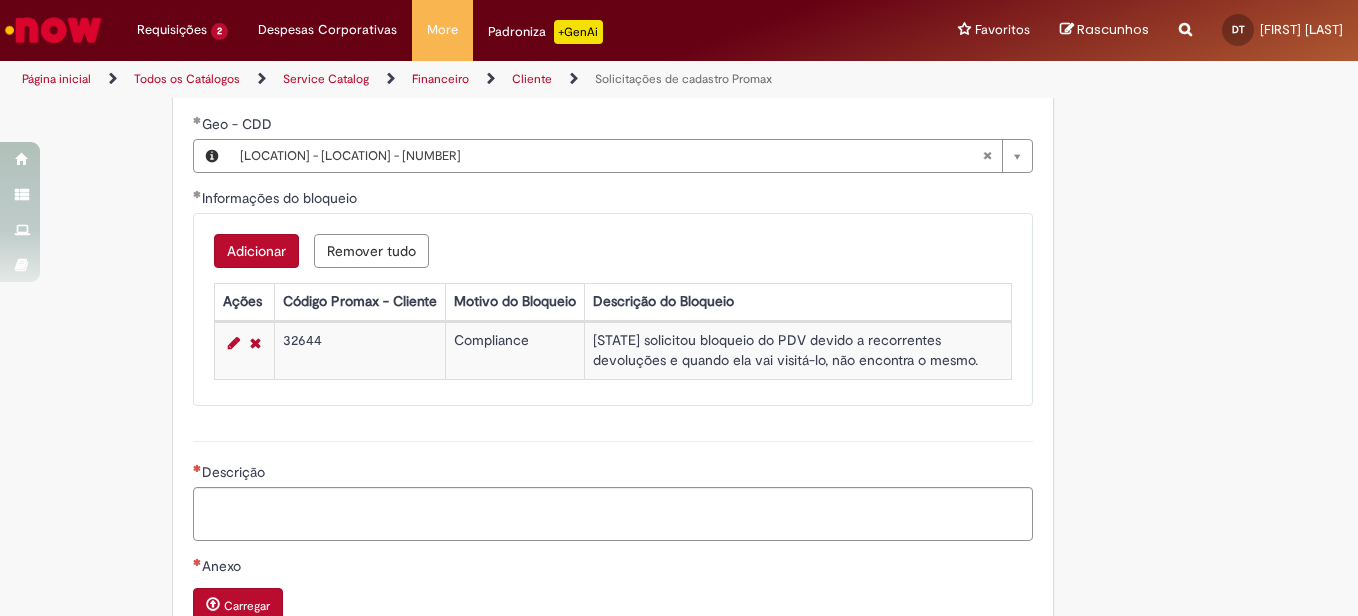 scroll, scrollTop: 1600, scrollLeft: 0, axis: vertical 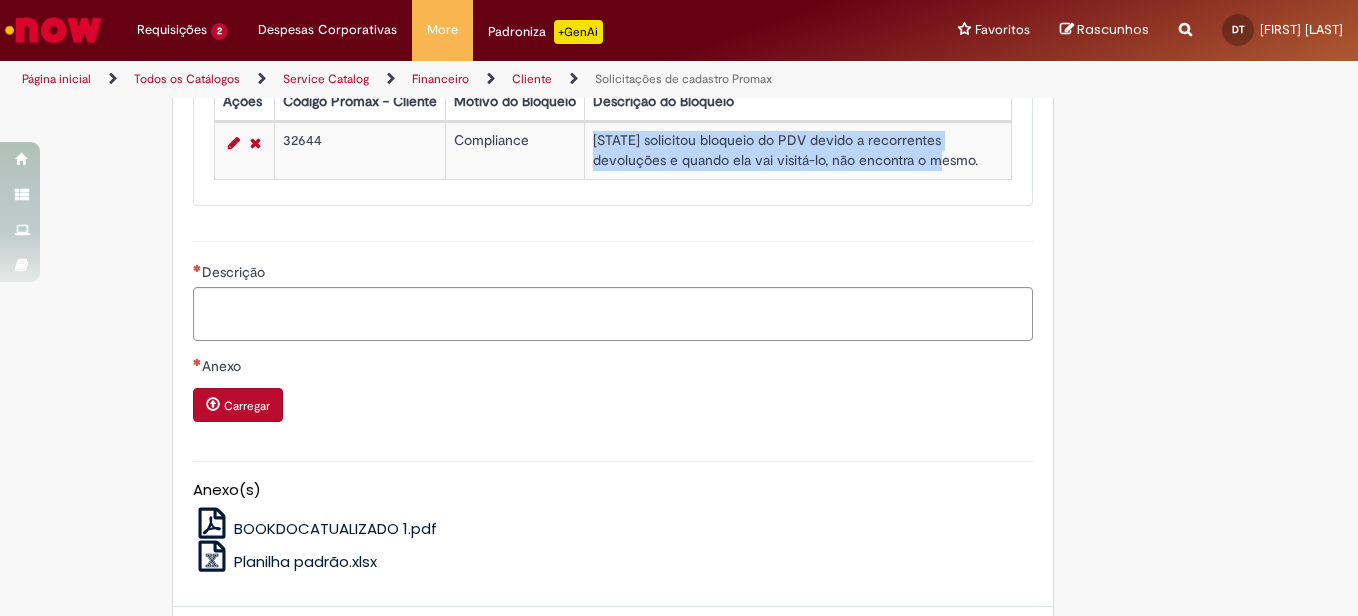 drag, startPoint x: 821, startPoint y: 222, endPoint x: 579, endPoint y: 206, distance: 242.52835 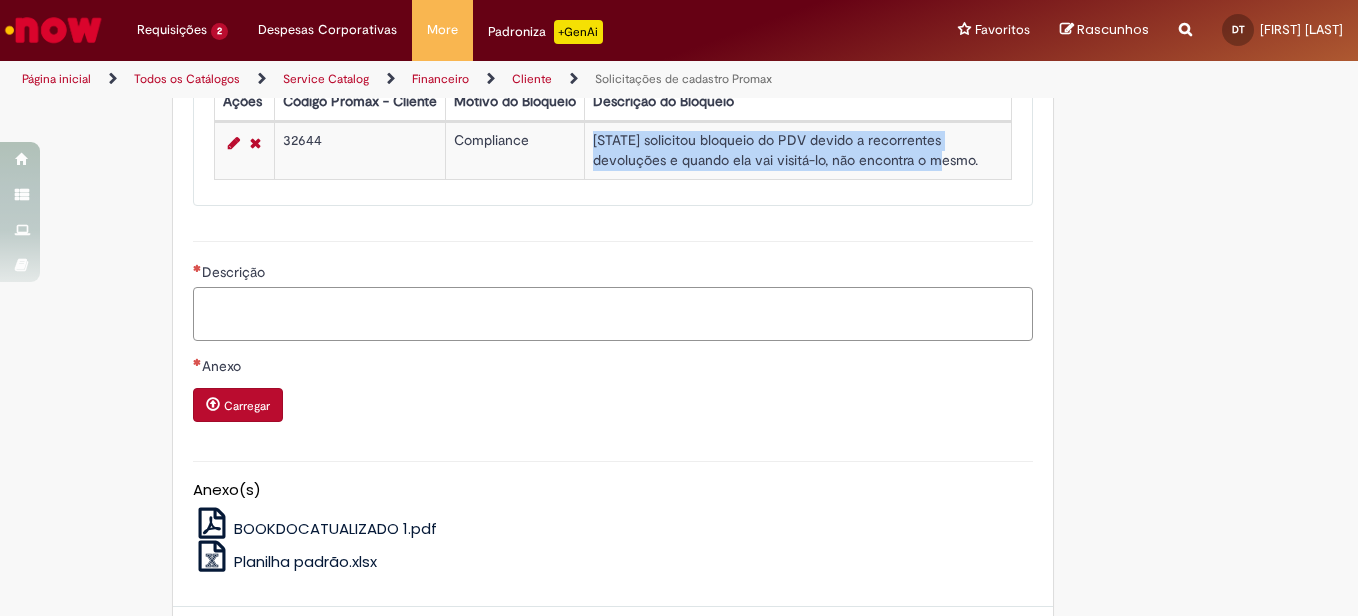 click on "Descrição" at bounding box center (613, 314) 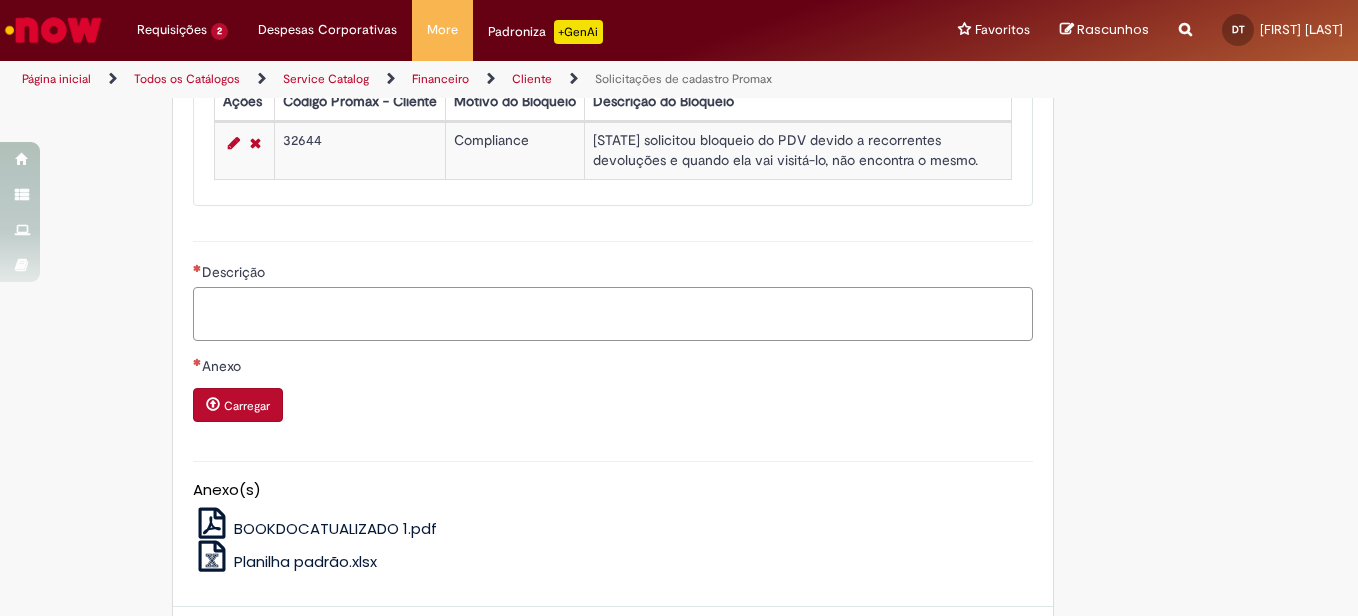 paste on "**********" 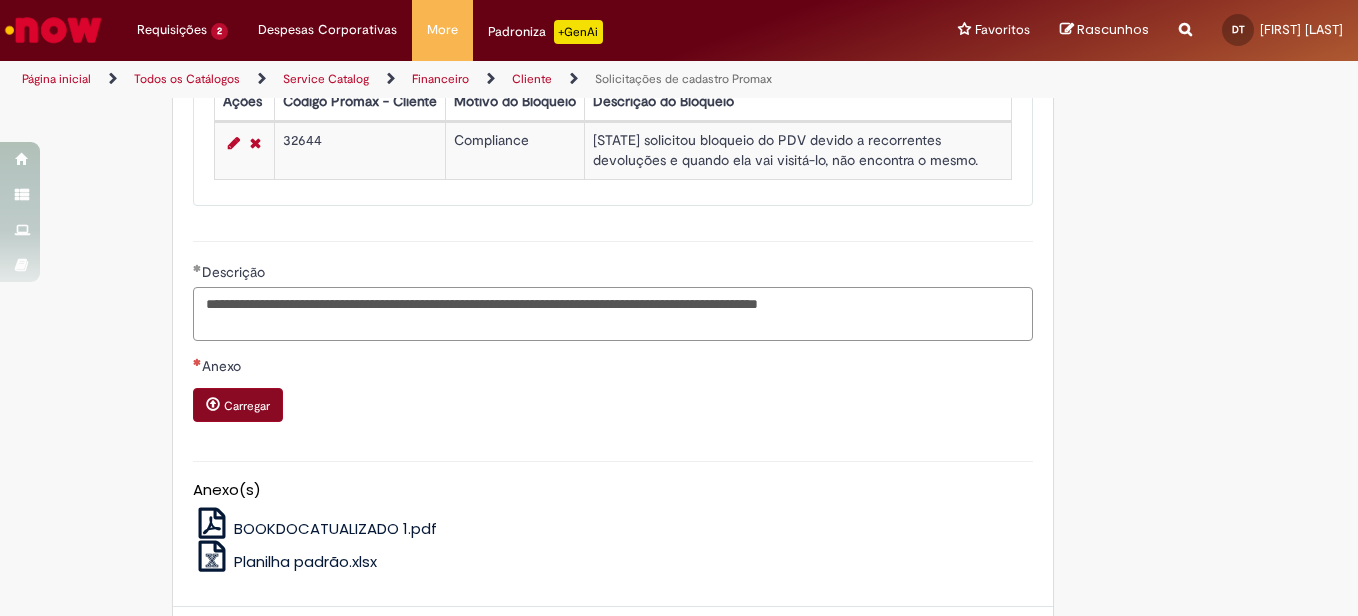 type on "**********" 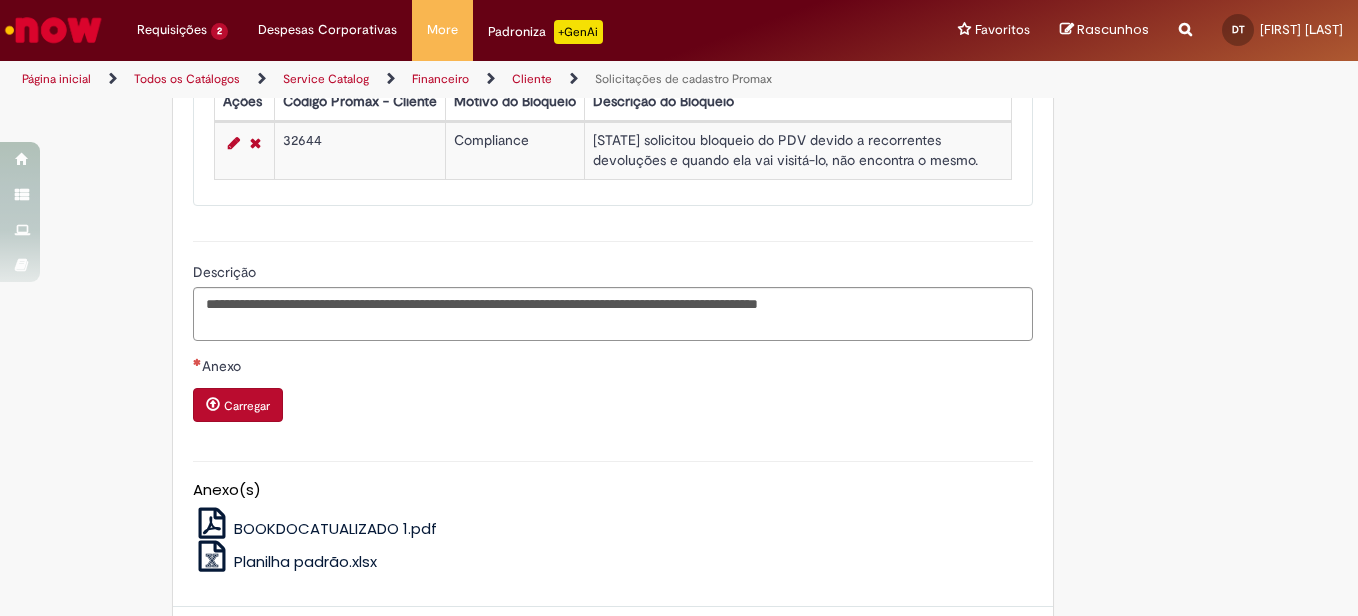 click on "Carregar" at bounding box center [238, 405] 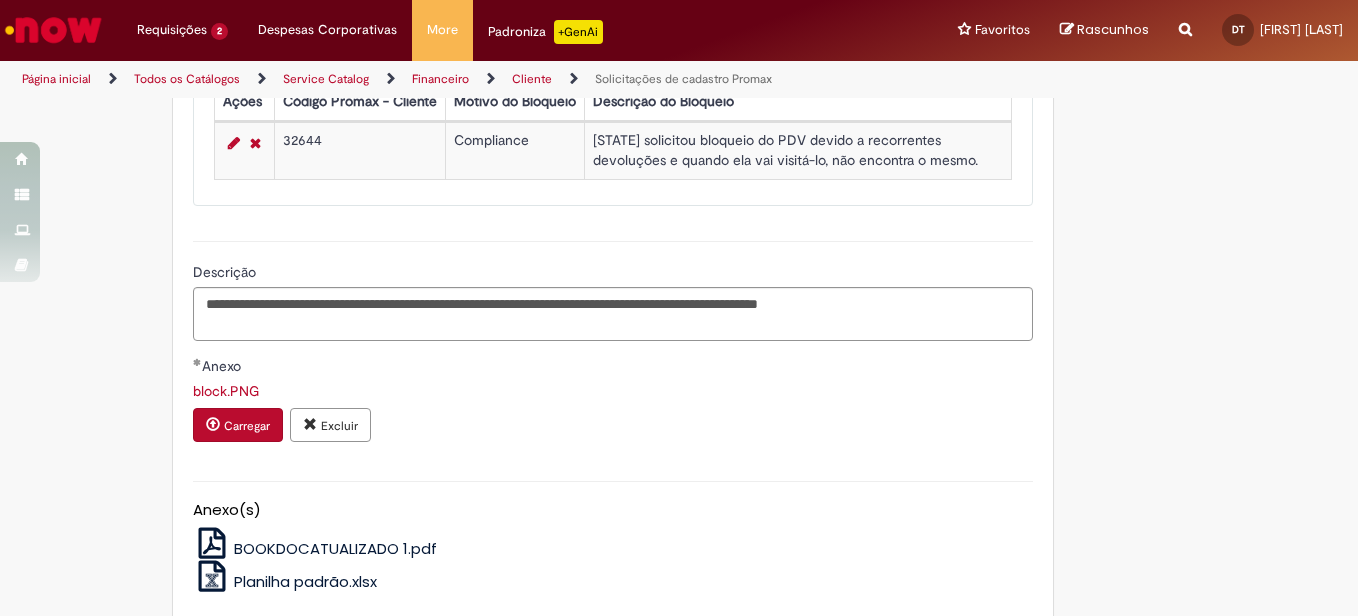 scroll, scrollTop: 1780, scrollLeft: 0, axis: vertical 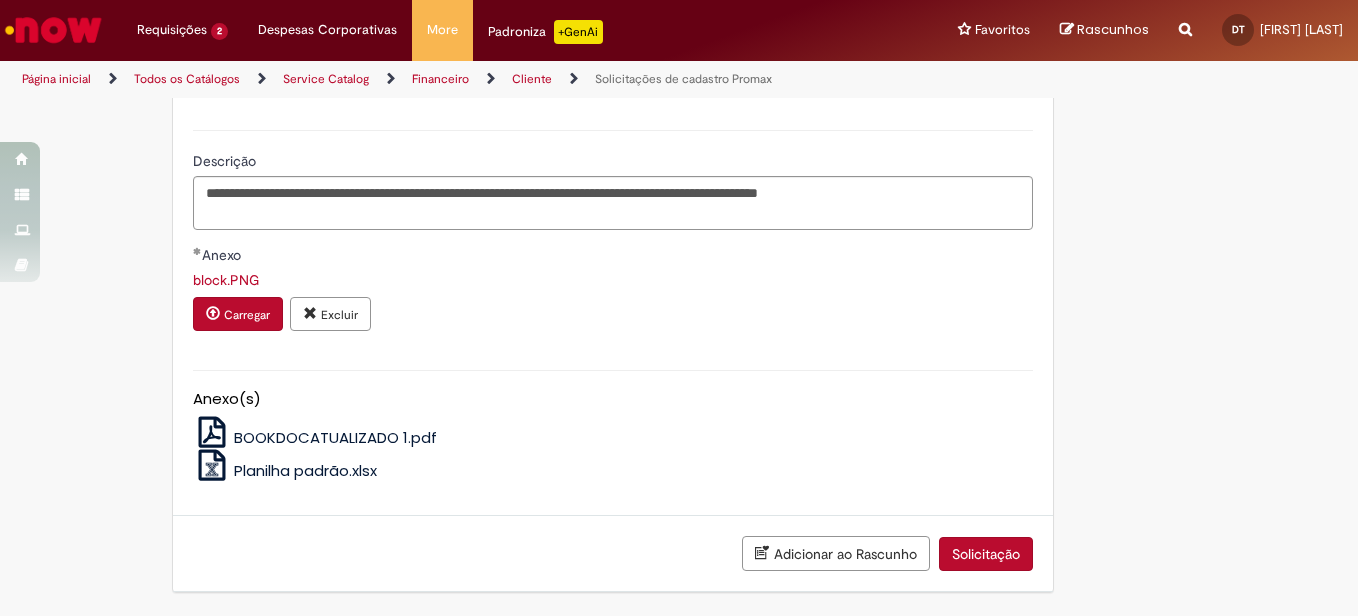 click on "Solicitação" at bounding box center (986, 554) 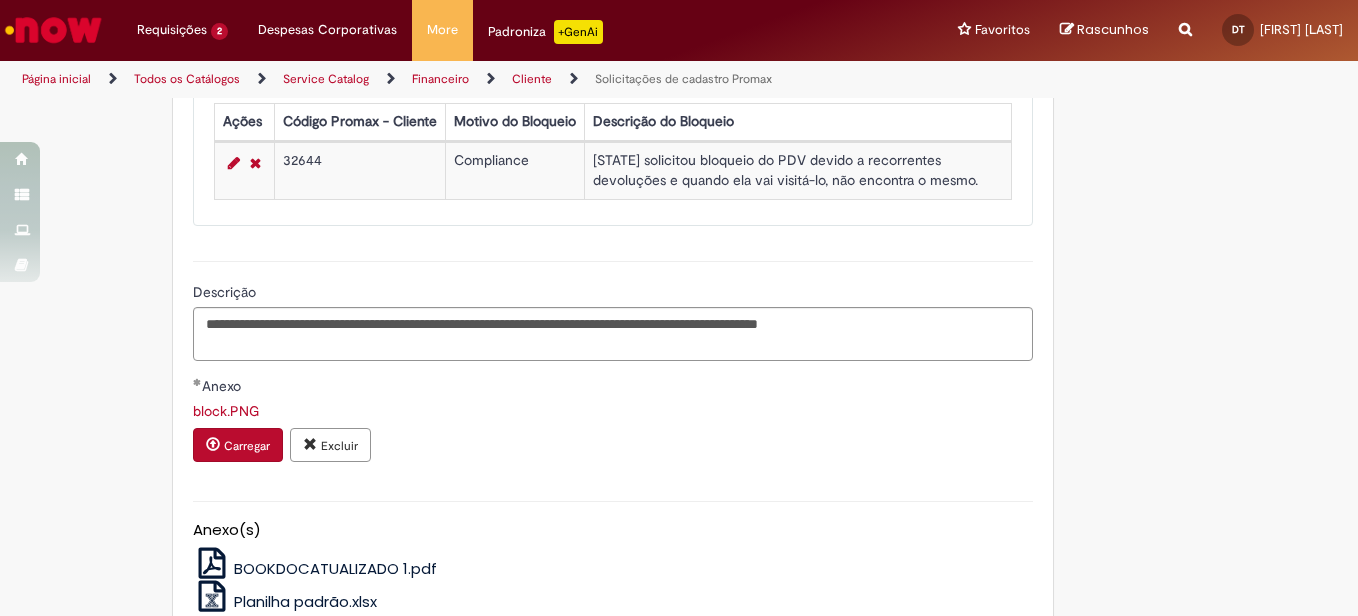 scroll, scrollTop: 1780, scrollLeft: 0, axis: vertical 